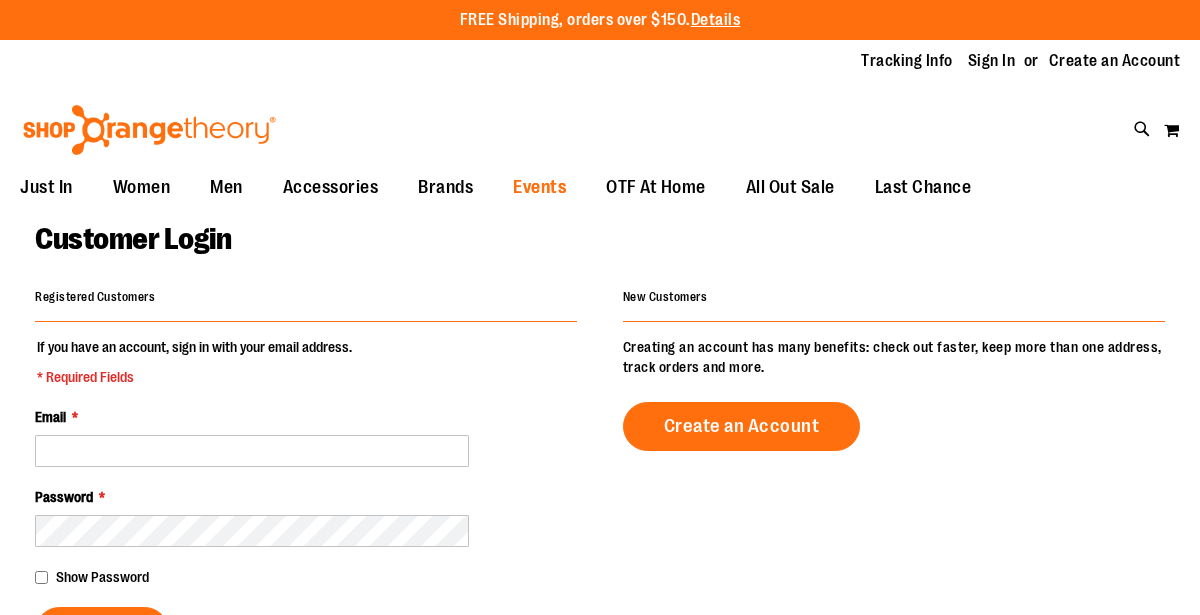 scroll, scrollTop: 0, scrollLeft: 0, axis: both 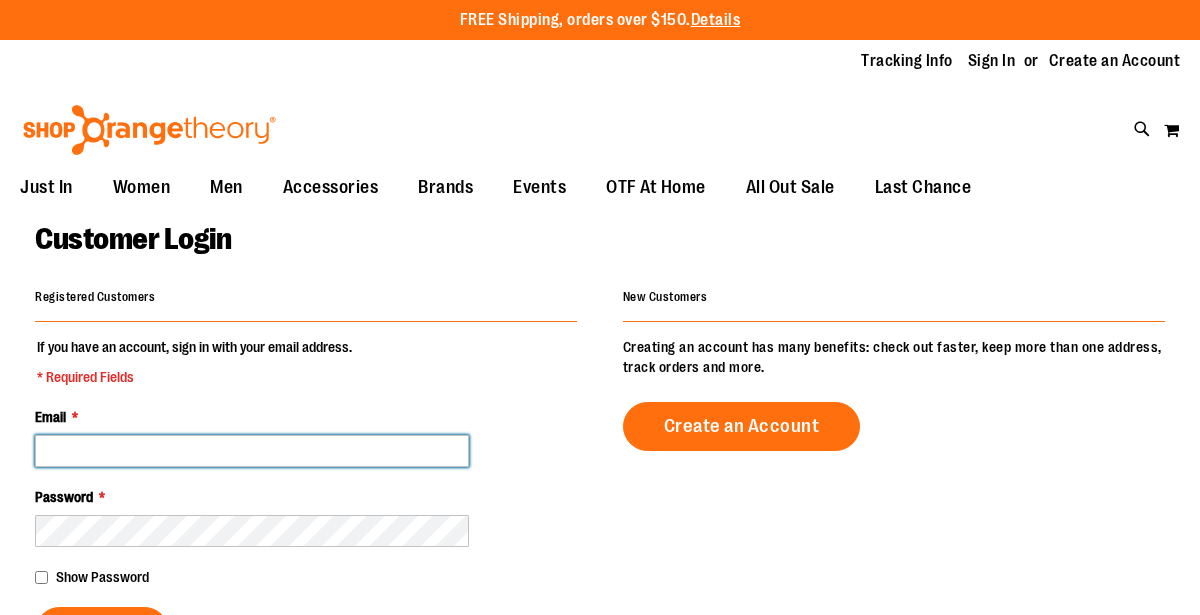 click on "Email *" at bounding box center [252, 451] 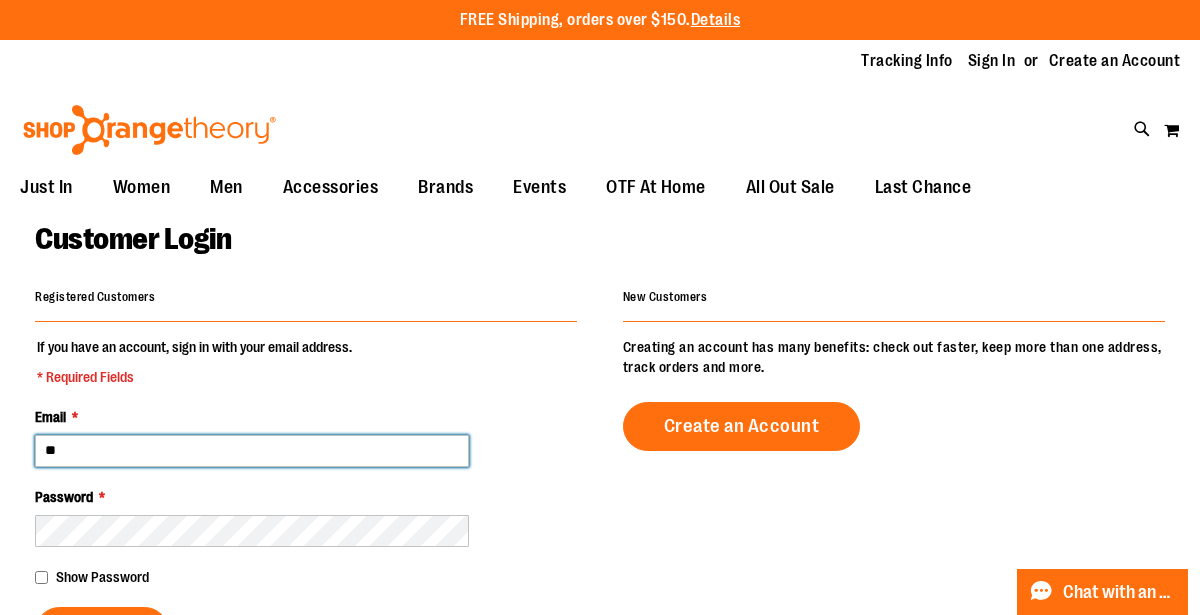 type on "*" 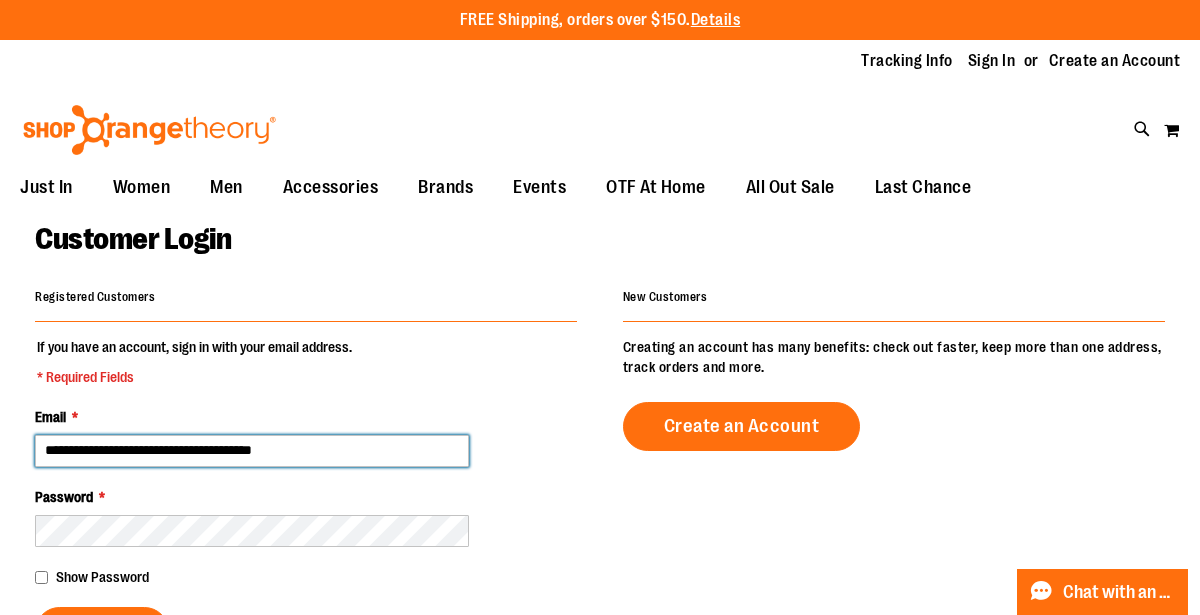 type on "**********" 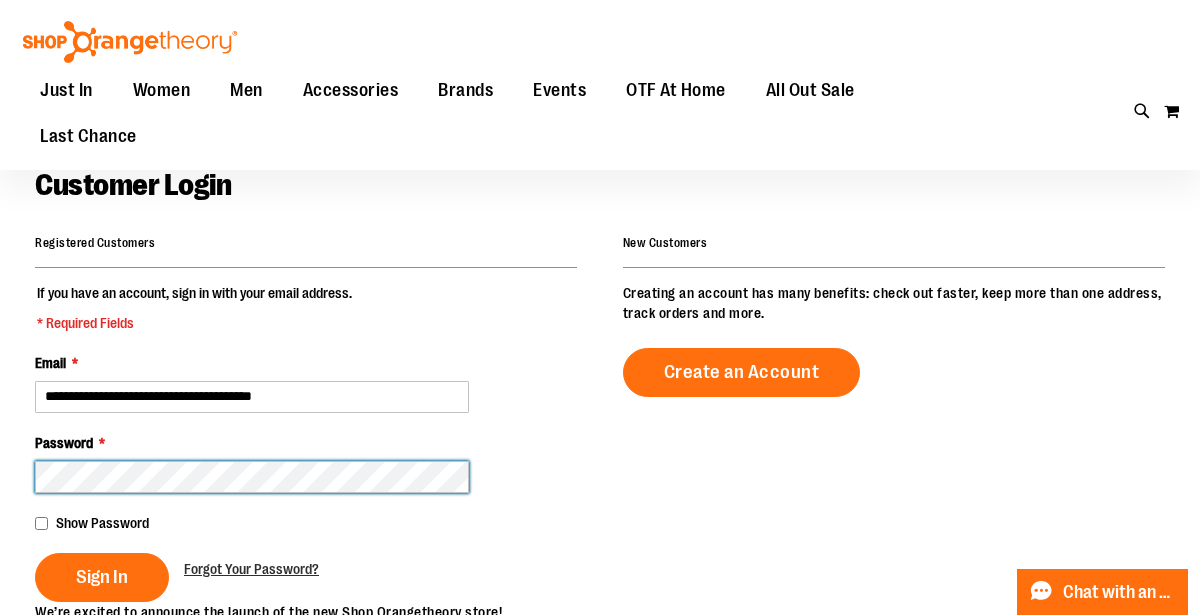scroll, scrollTop: 94, scrollLeft: 0, axis: vertical 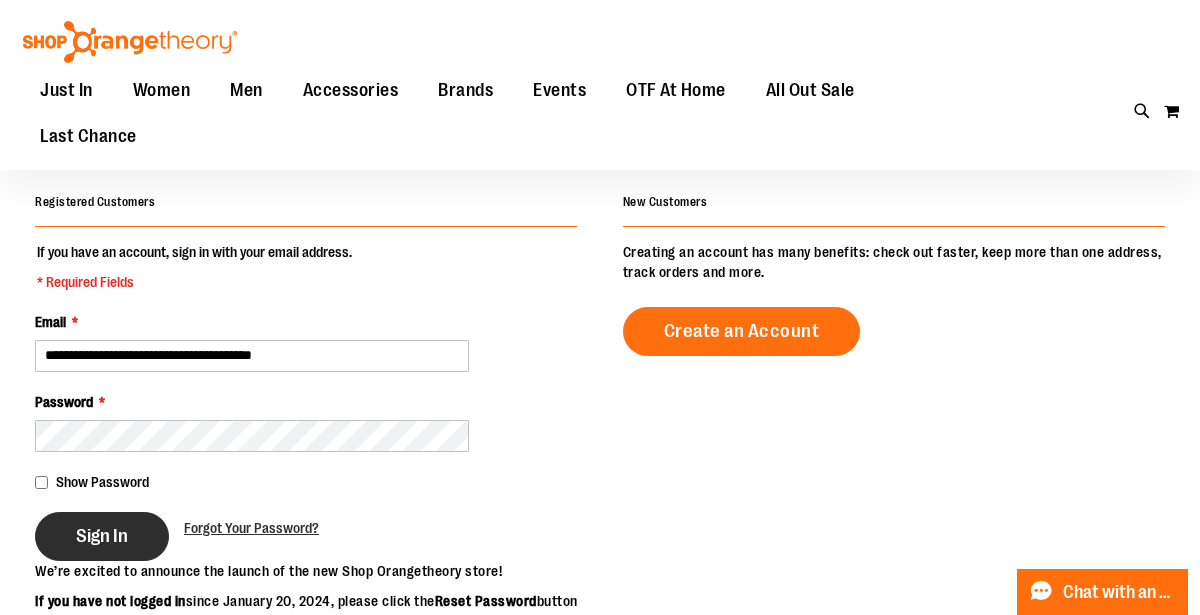 click on "Sign In" at bounding box center (102, 536) 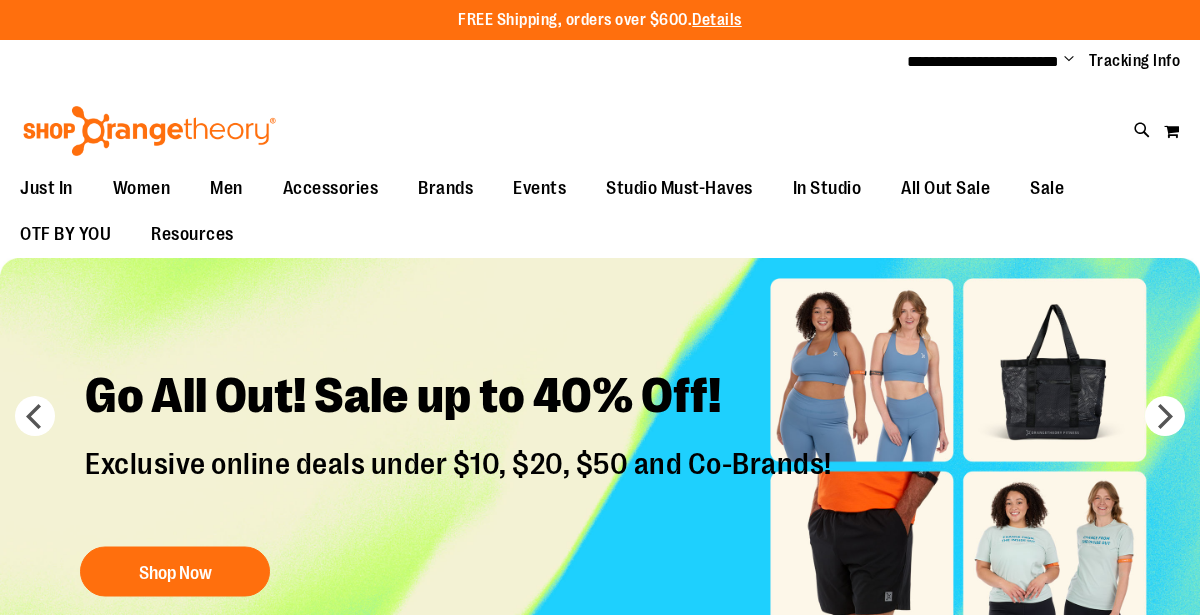 scroll, scrollTop: 0, scrollLeft: 0, axis: both 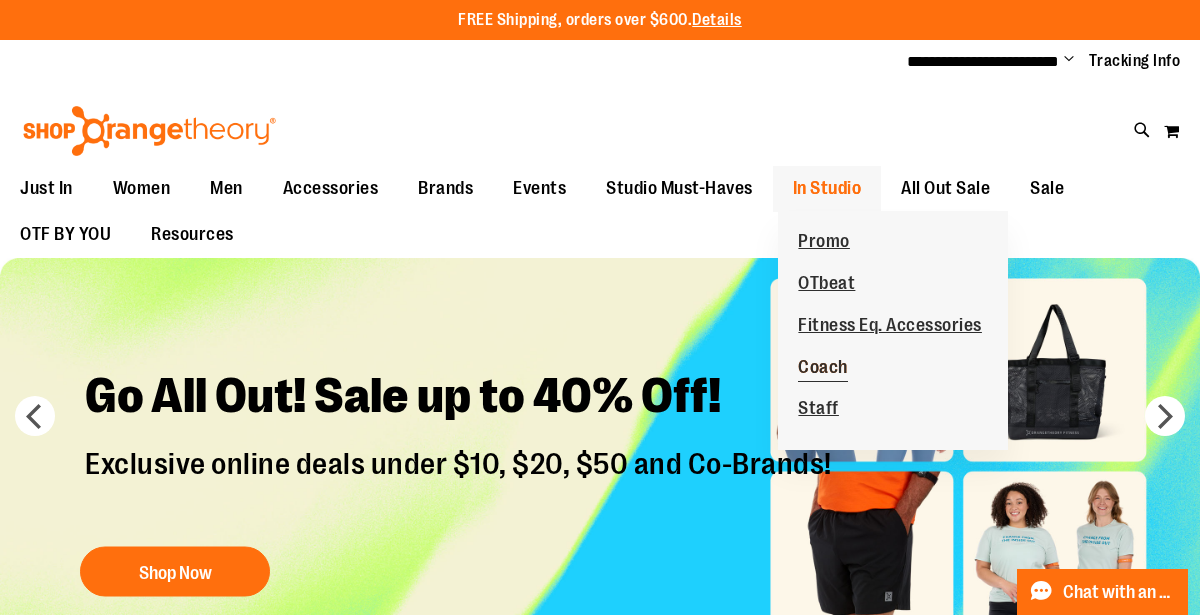 click on "Coach" at bounding box center (823, 369) 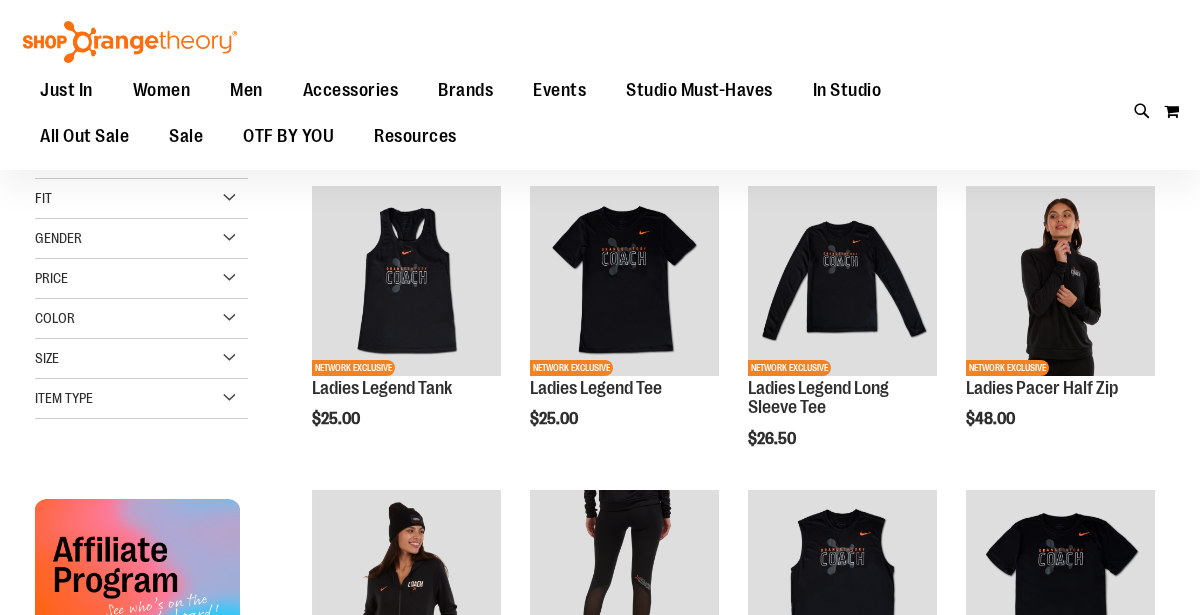 scroll, scrollTop: 80, scrollLeft: 0, axis: vertical 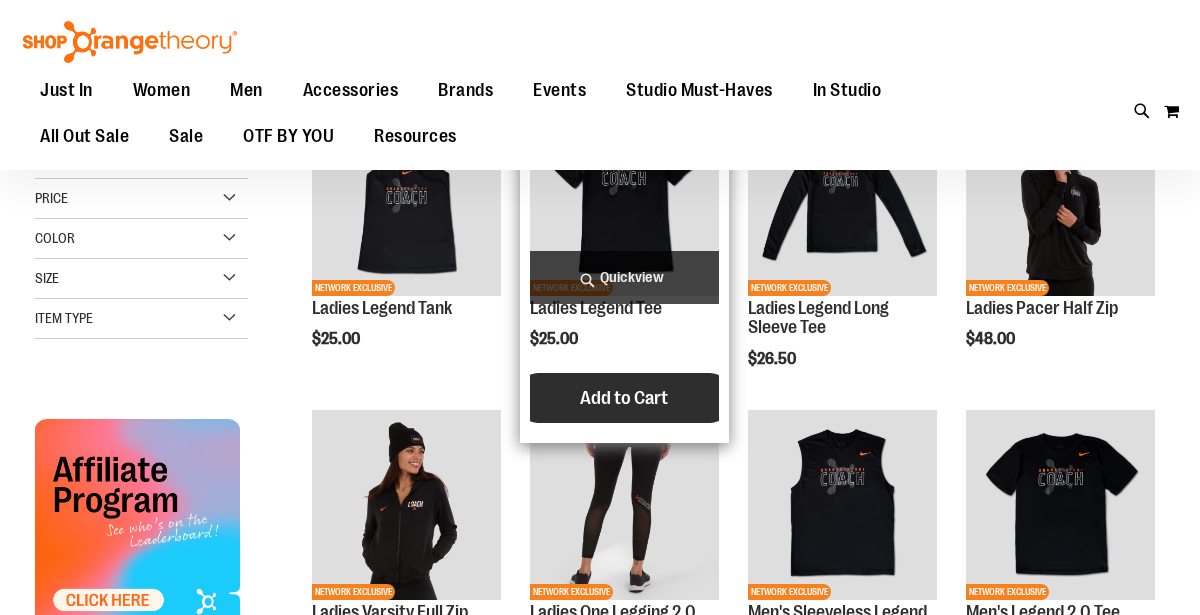 click on "Add to Cart" at bounding box center [624, 398] 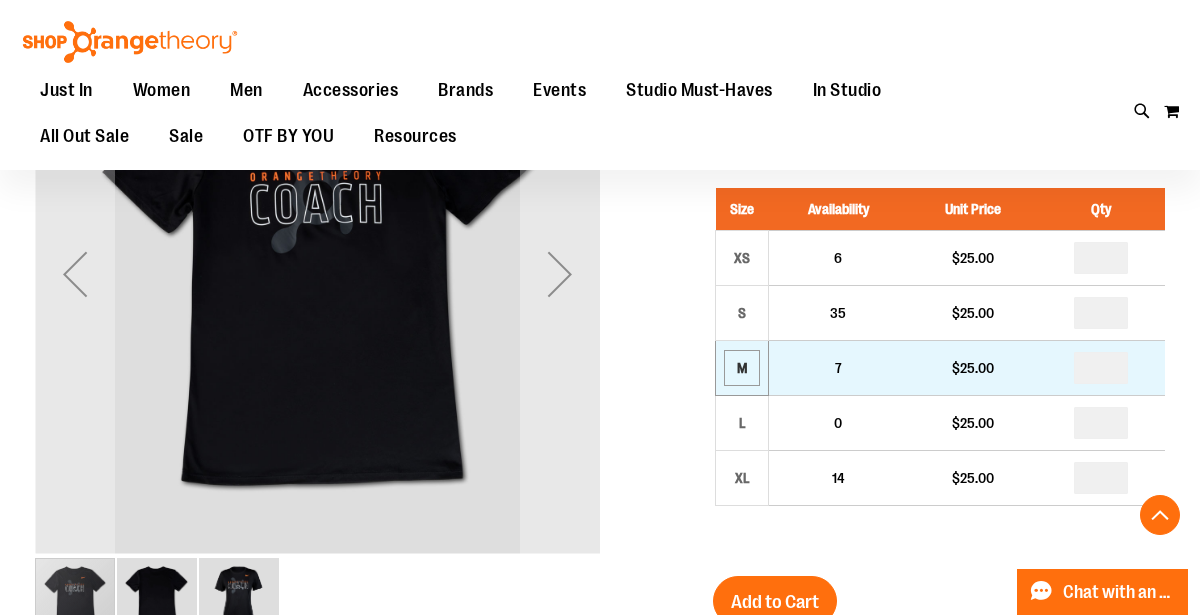 scroll, scrollTop: 333, scrollLeft: 0, axis: vertical 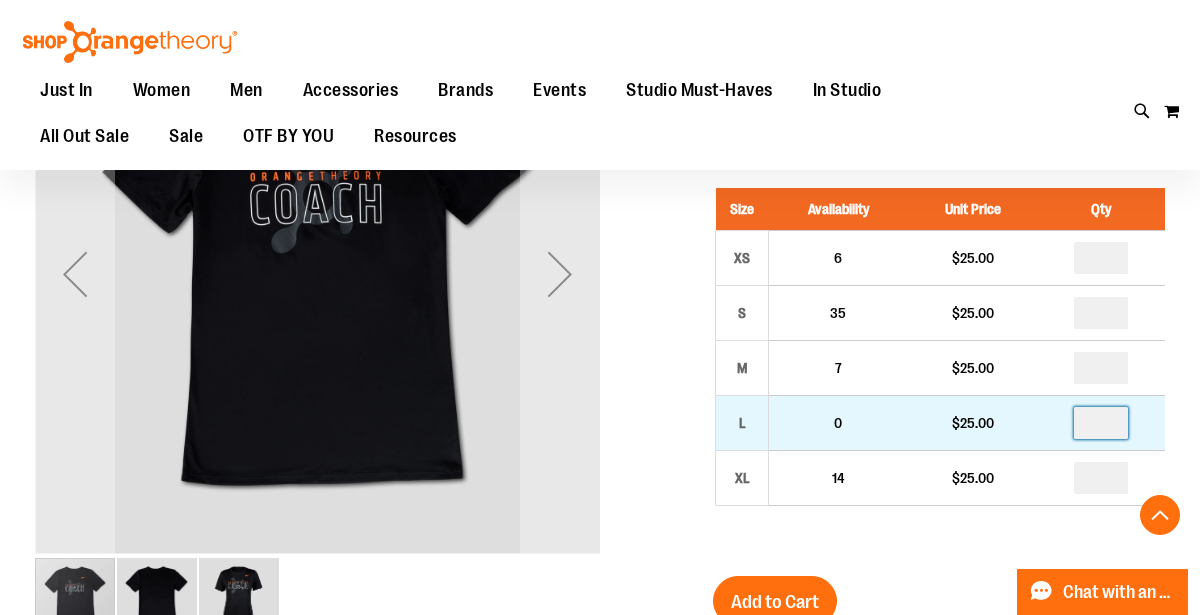 click at bounding box center [1101, 423] 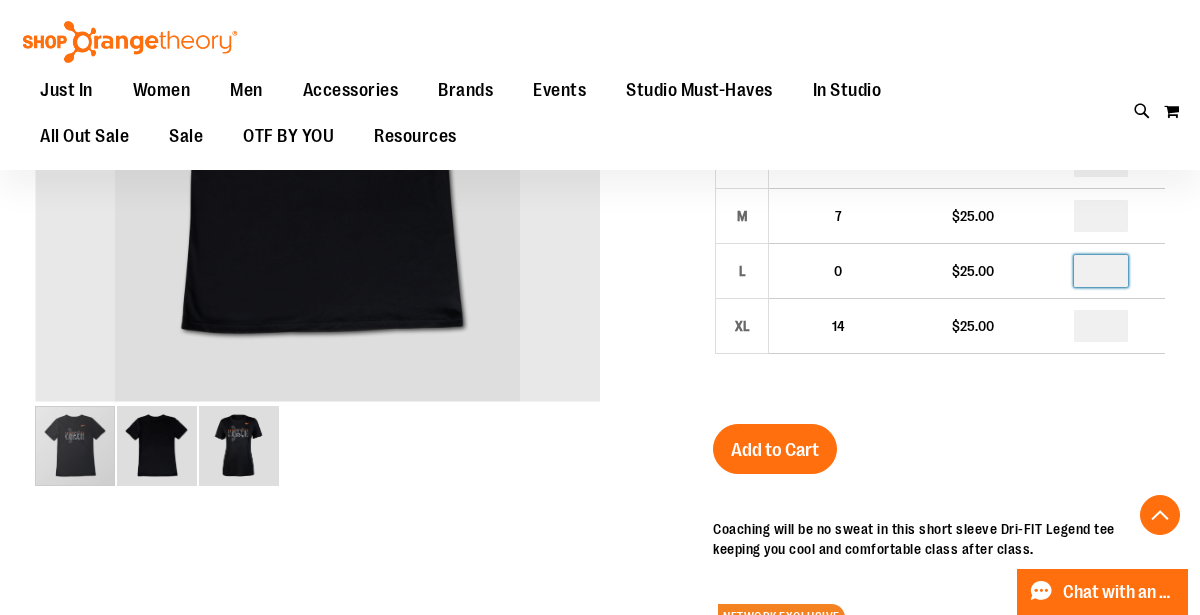 scroll, scrollTop: 491, scrollLeft: 0, axis: vertical 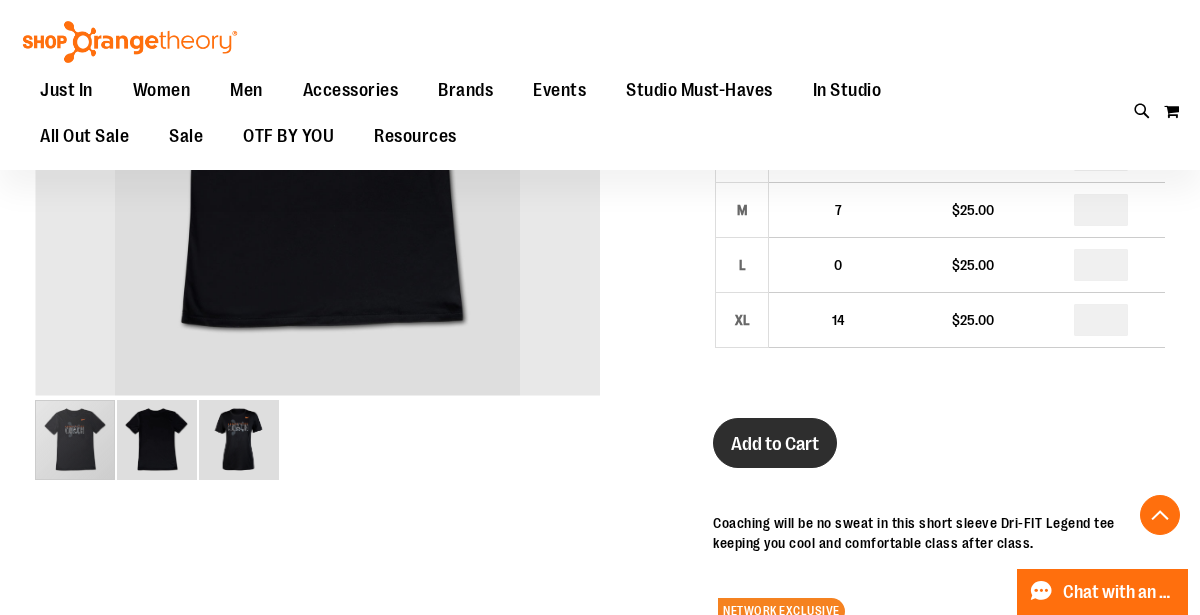 click on "Add to Cart" at bounding box center [775, 444] 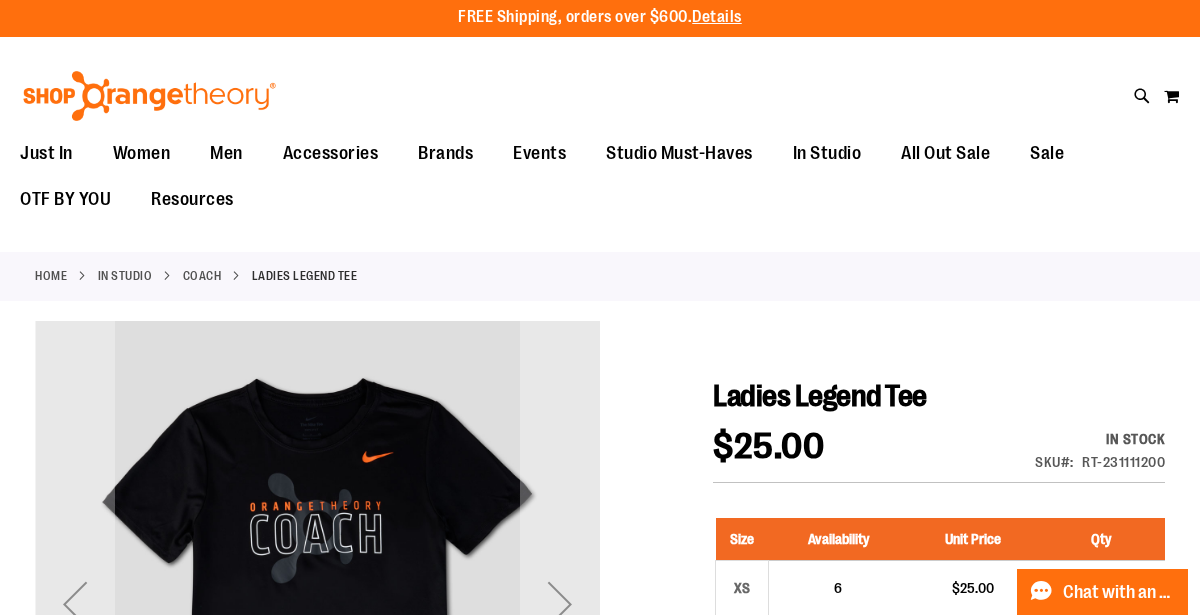 scroll, scrollTop: 0, scrollLeft: 0, axis: both 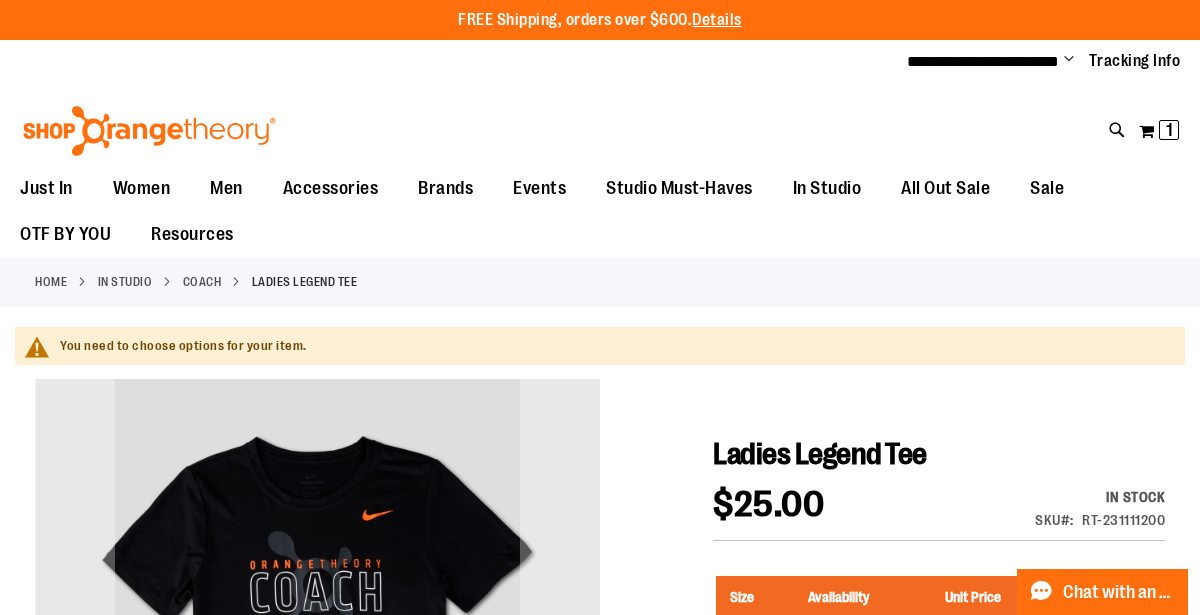 click on "Coach" at bounding box center (202, 282) 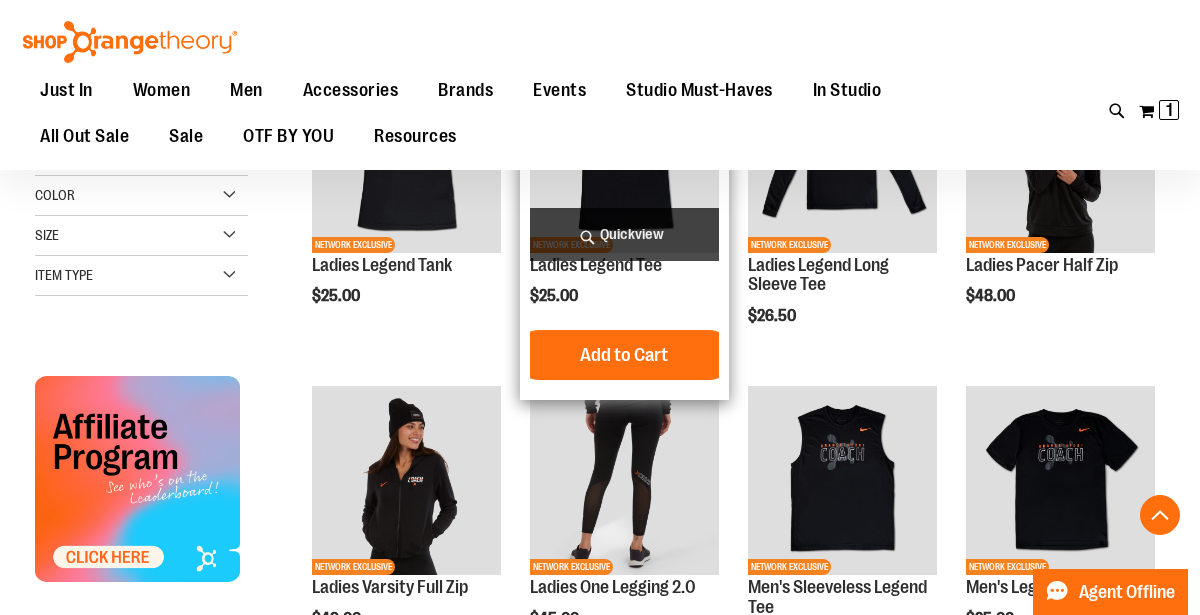 scroll, scrollTop: 425, scrollLeft: 0, axis: vertical 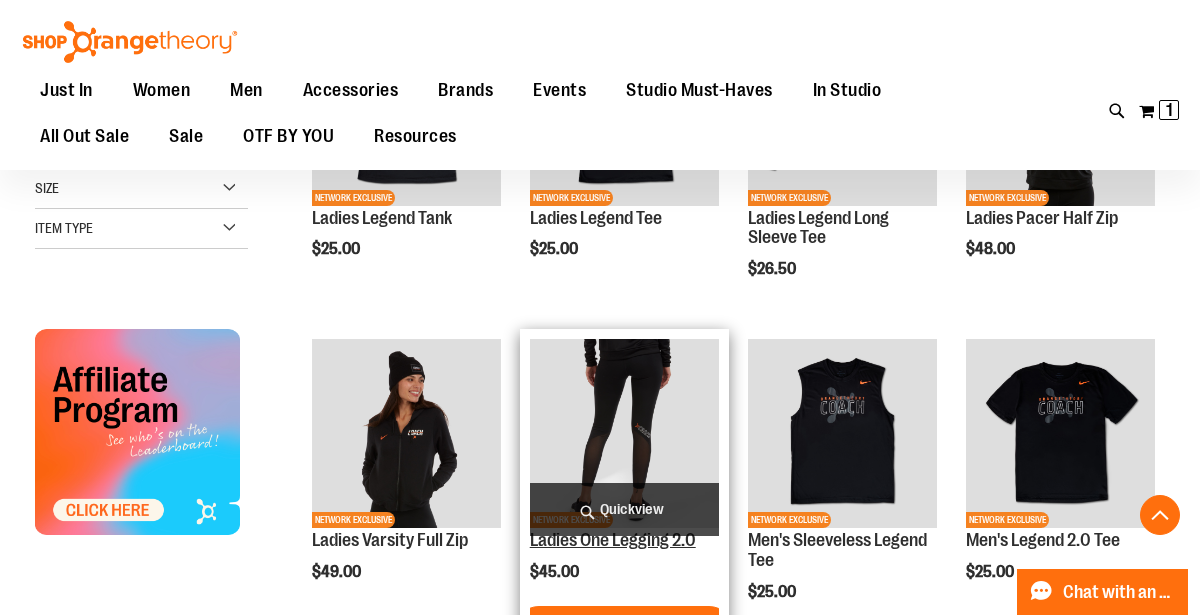 click on "Ladies One Legging 2.0" at bounding box center [613, 540] 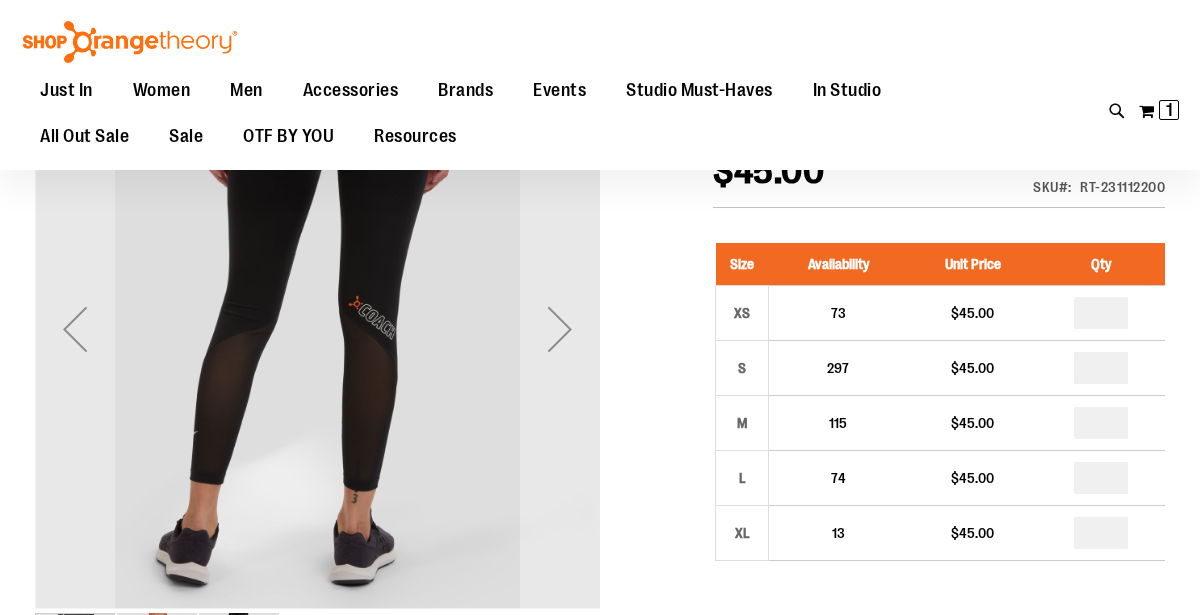 scroll, scrollTop: 23, scrollLeft: 0, axis: vertical 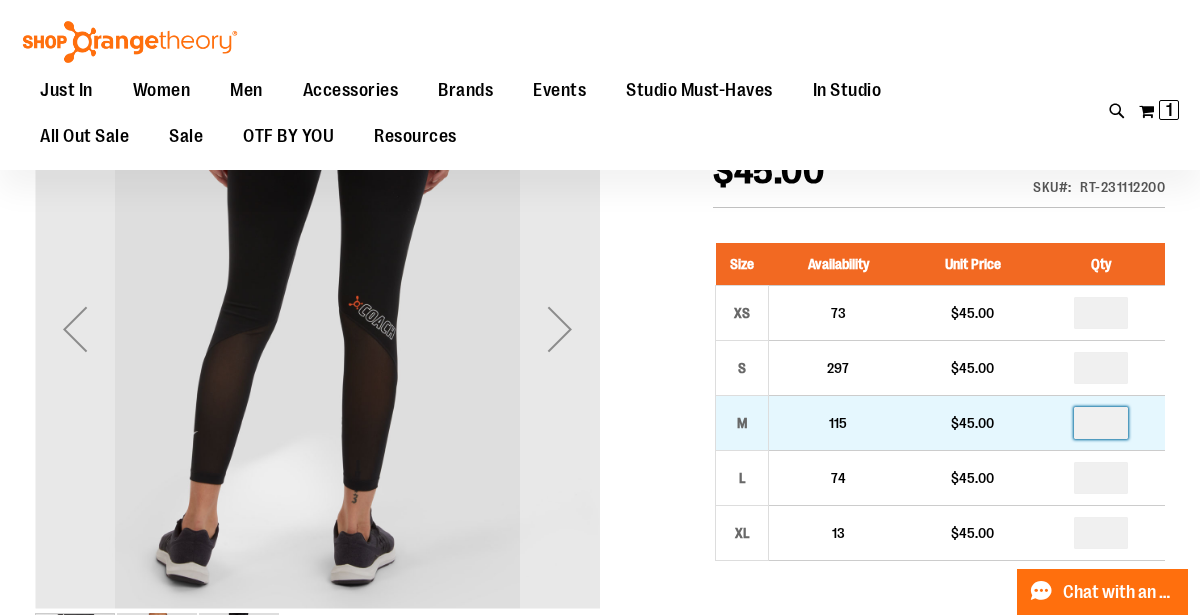 click at bounding box center (1101, 423) 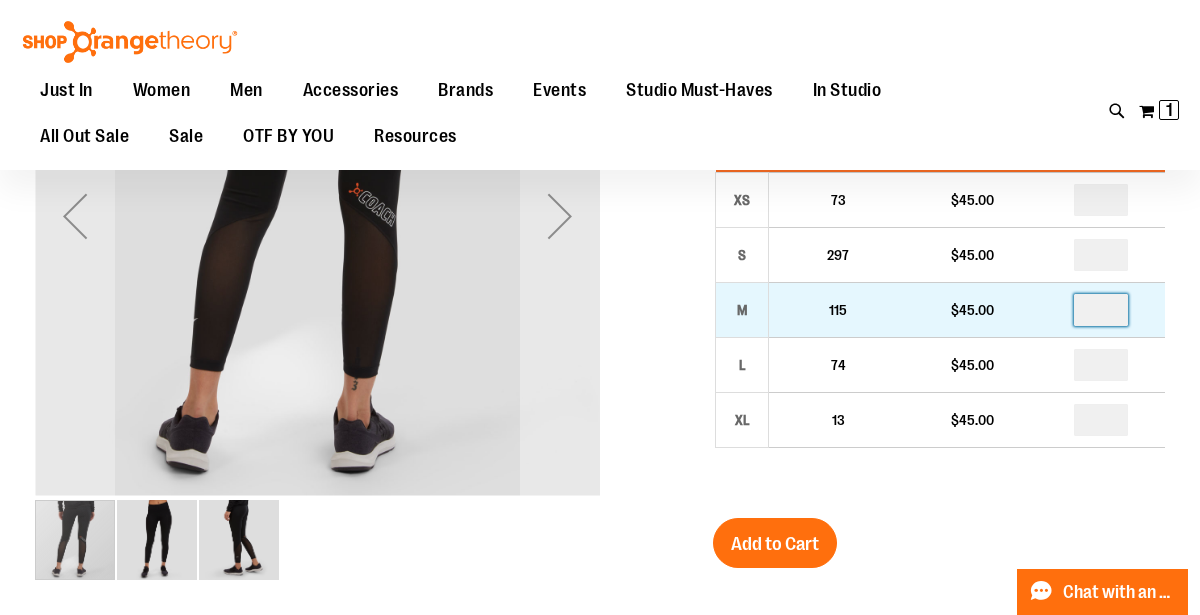 scroll, scrollTop: 133, scrollLeft: 0, axis: vertical 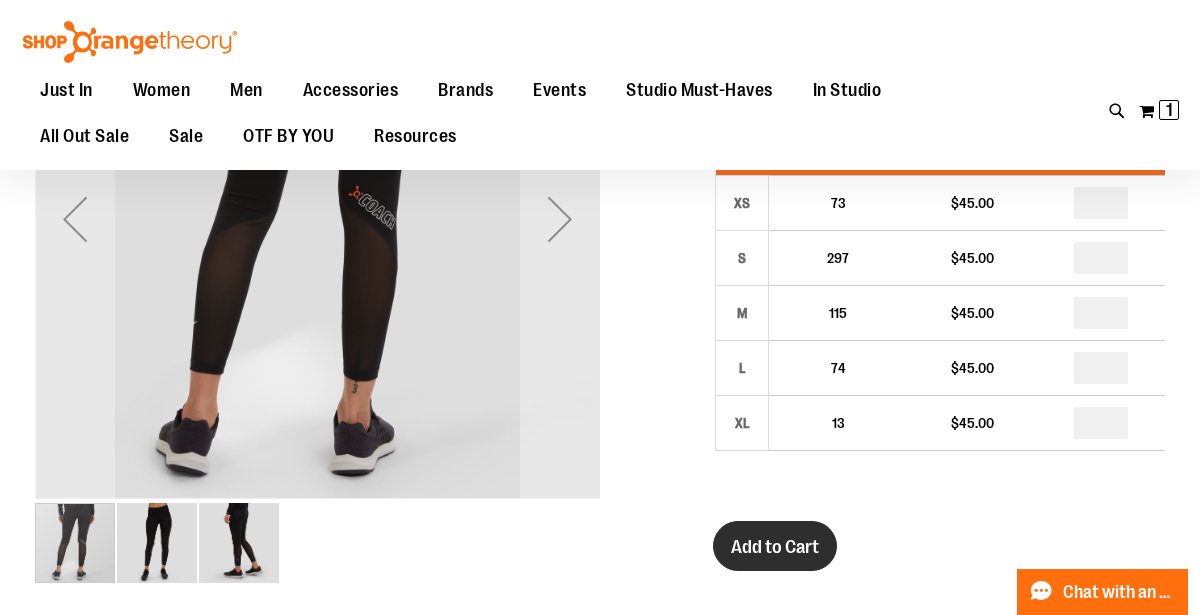 click on "Add to Cart" at bounding box center (775, 546) 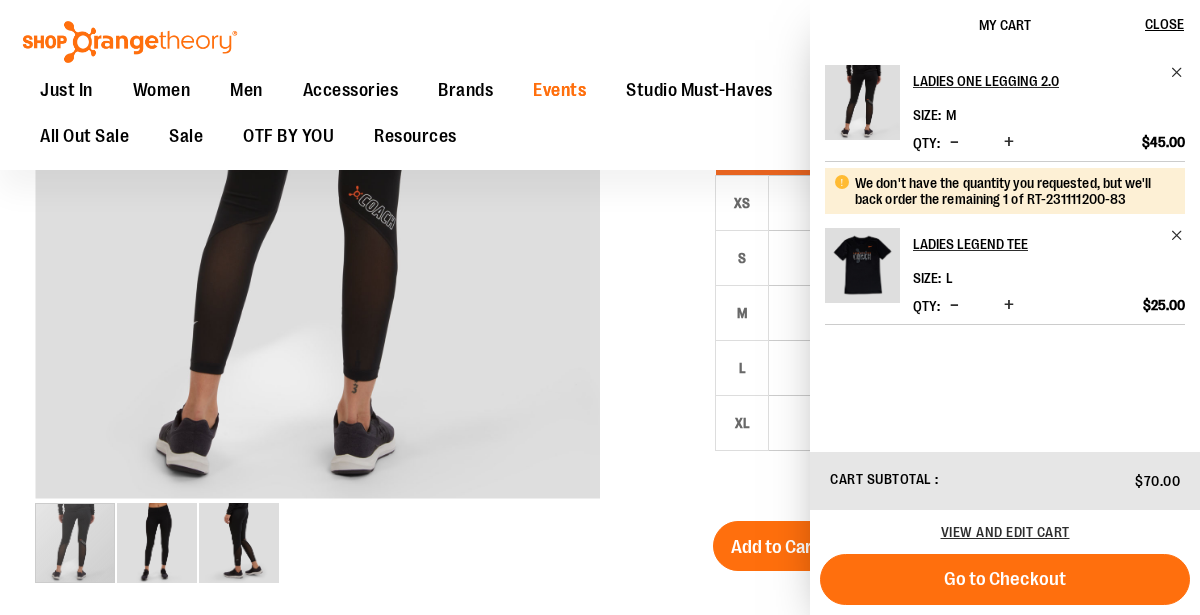 click on "Events" at bounding box center (559, 91) 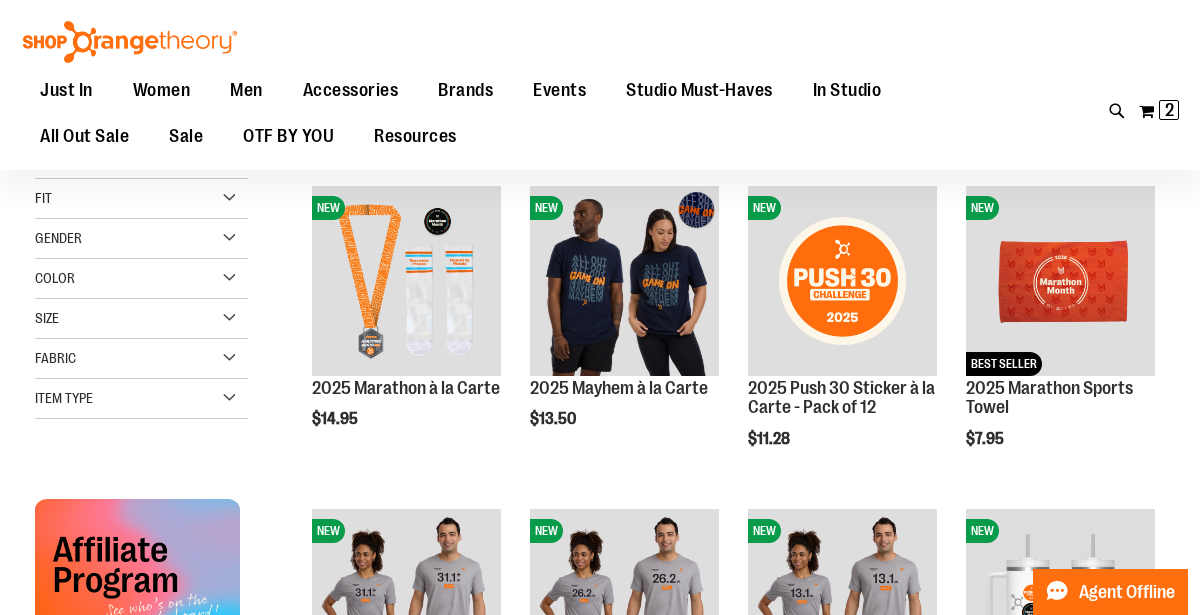 scroll, scrollTop: 144, scrollLeft: 0, axis: vertical 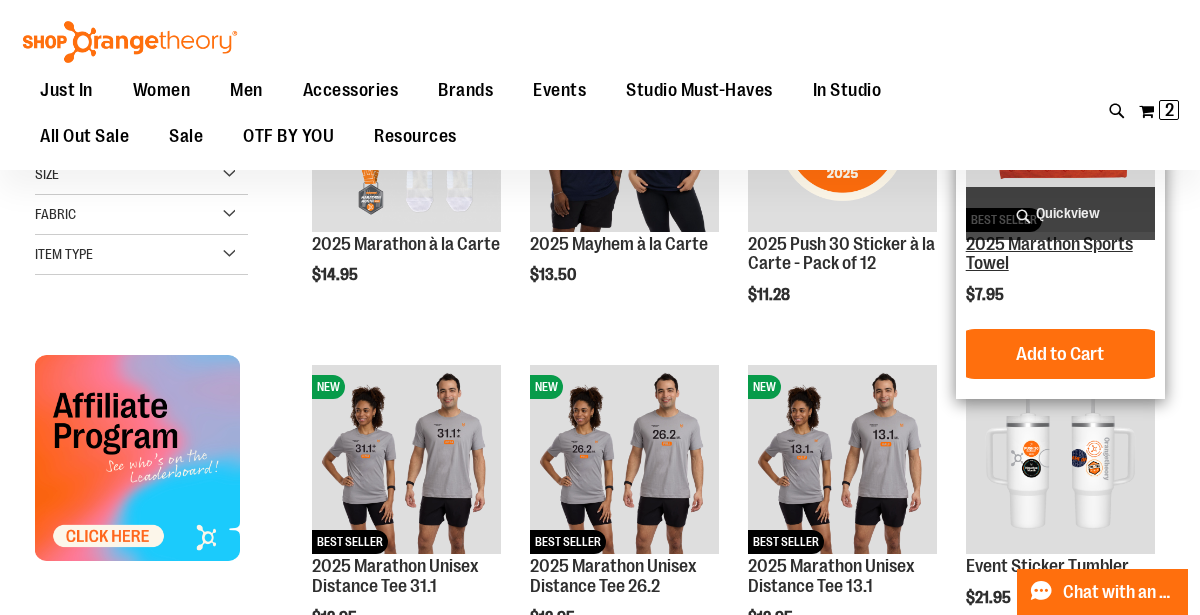 click on "2025 Marathon Sports Towel" at bounding box center (1049, 254) 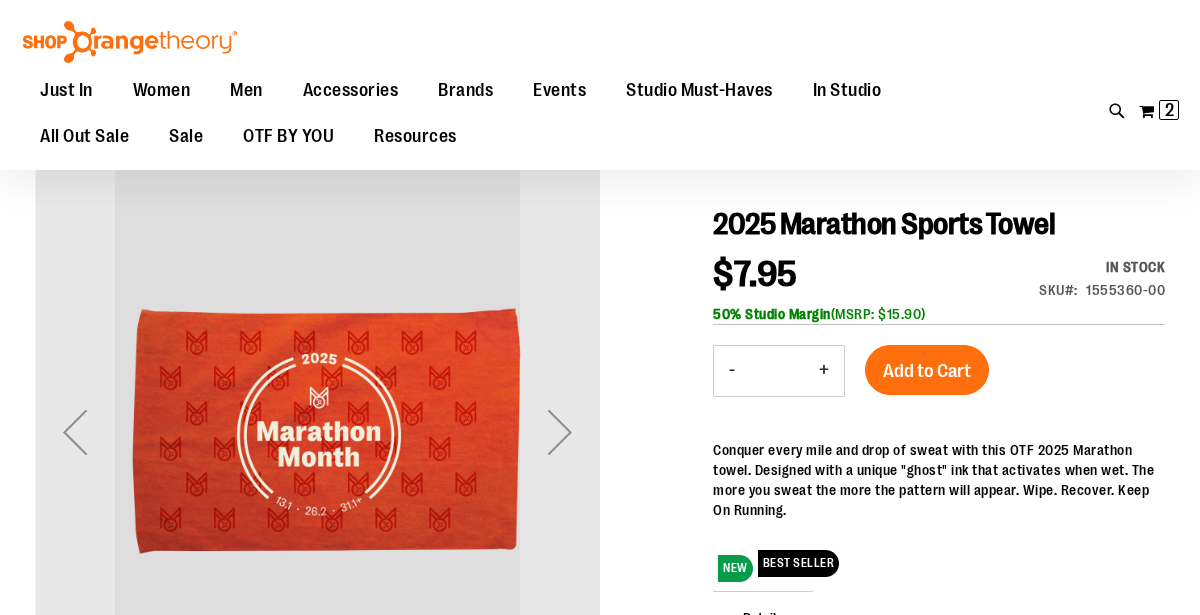 scroll, scrollTop: 176, scrollLeft: 0, axis: vertical 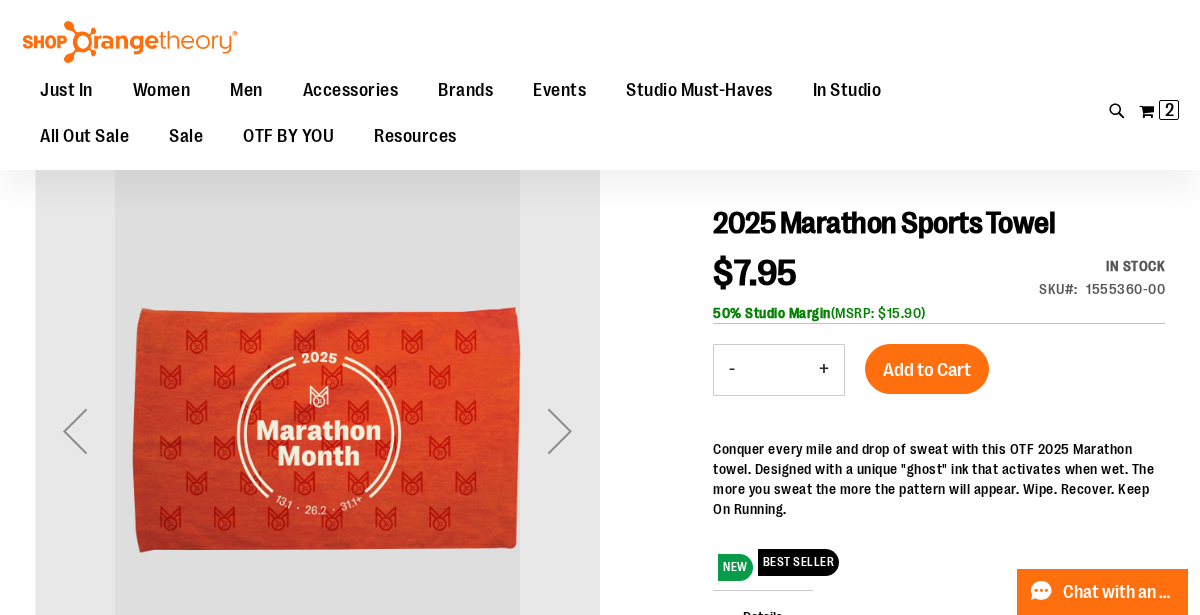 click on "+" at bounding box center (824, 370) 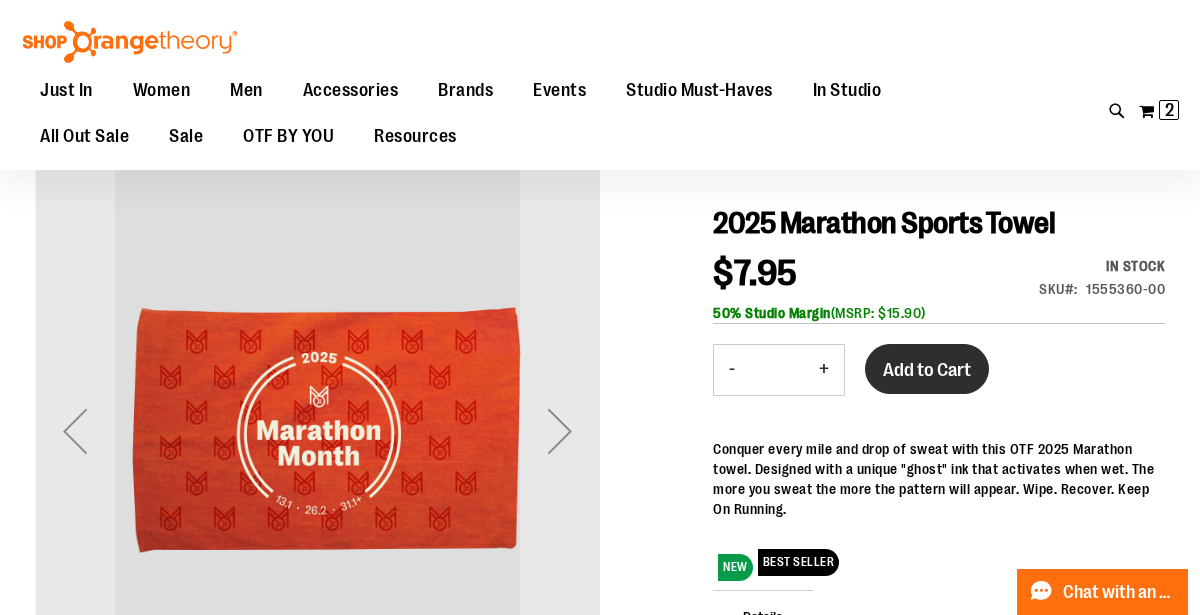 click on "Add to Cart" at bounding box center (927, 370) 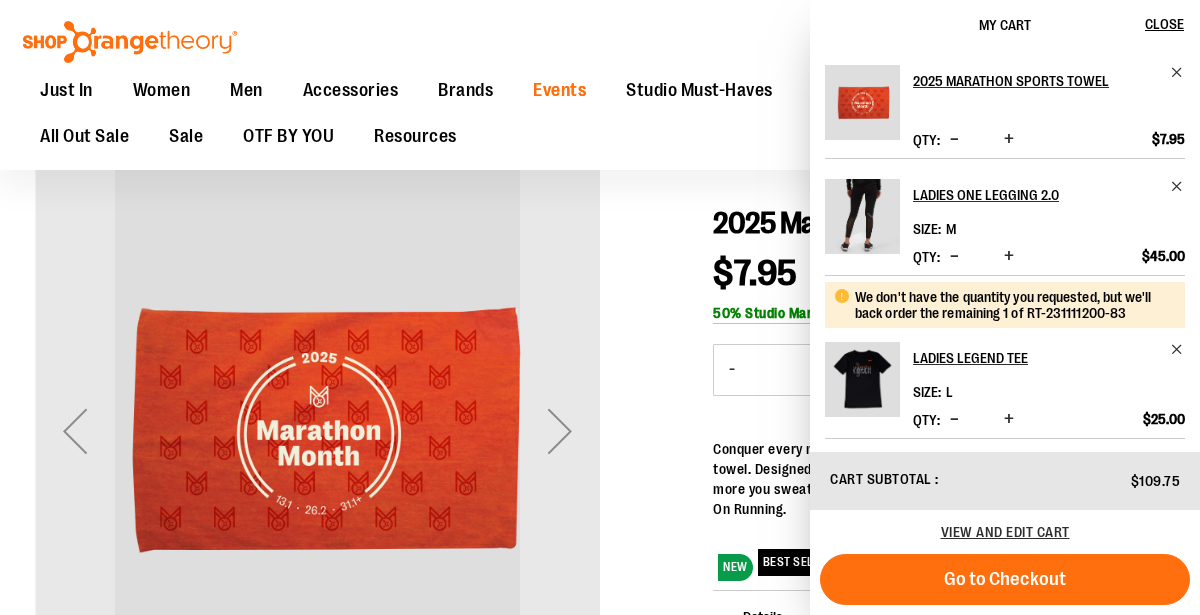 click on "Events" at bounding box center (559, 90) 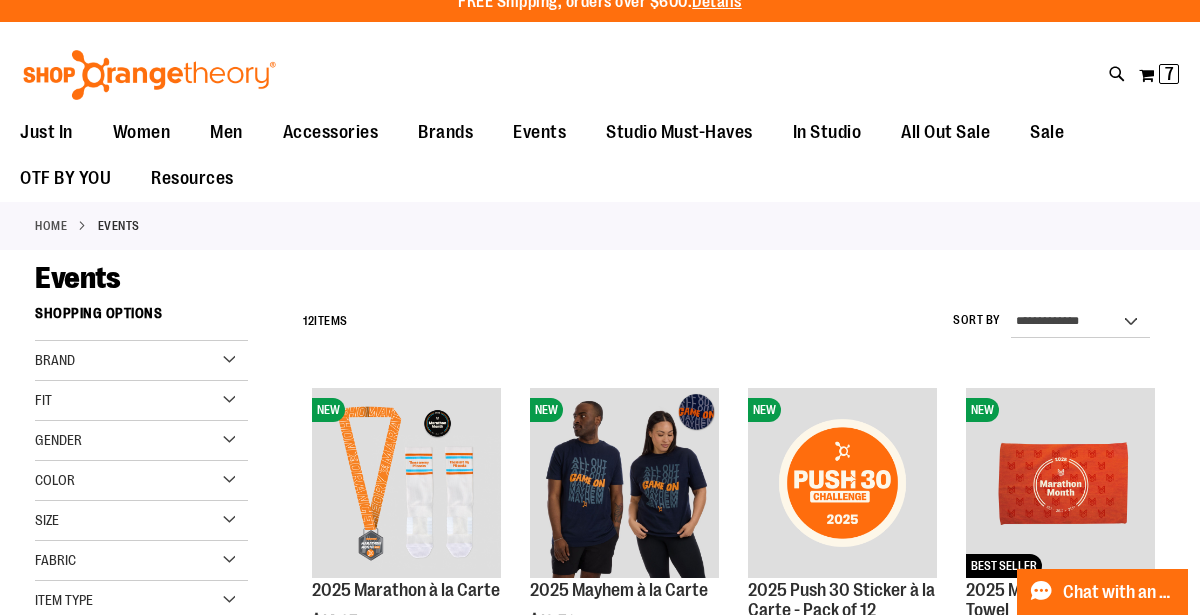 scroll, scrollTop: 0, scrollLeft: 0, axis: both 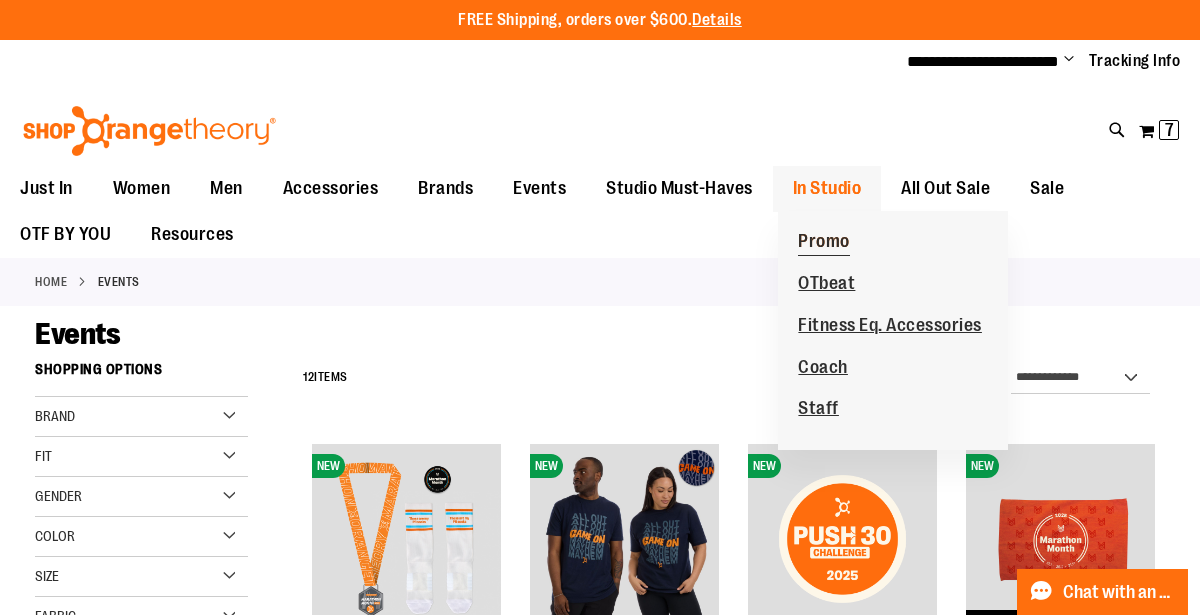click on "Promo" at bounding box center (824, 243) 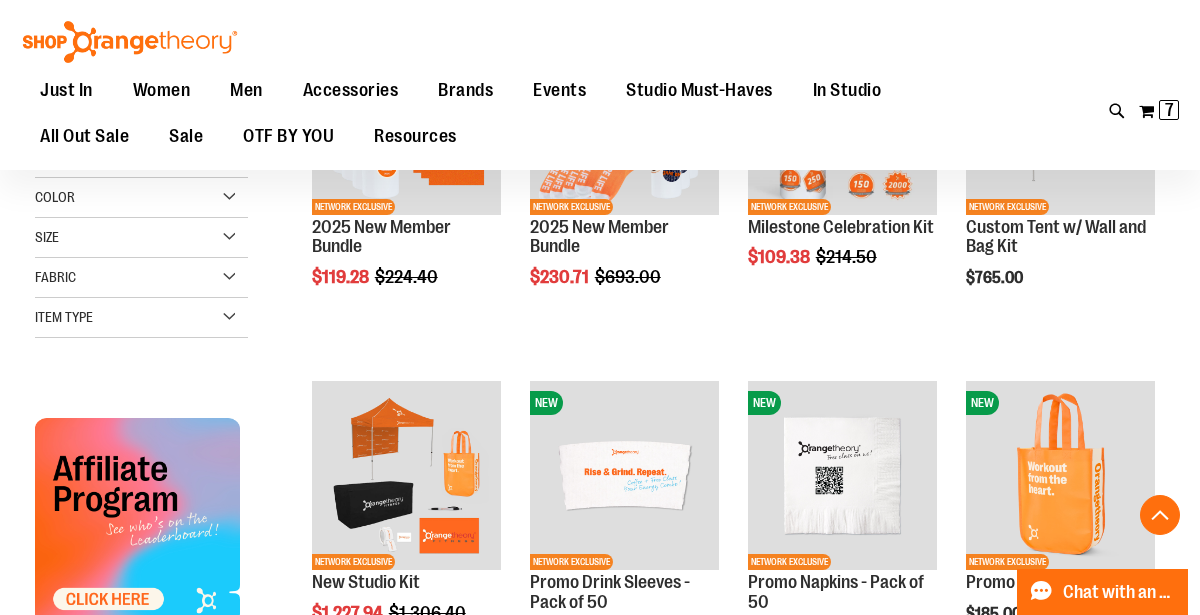 scroll, scrollTop: 466, scrollLeft: 0, axis: vertical 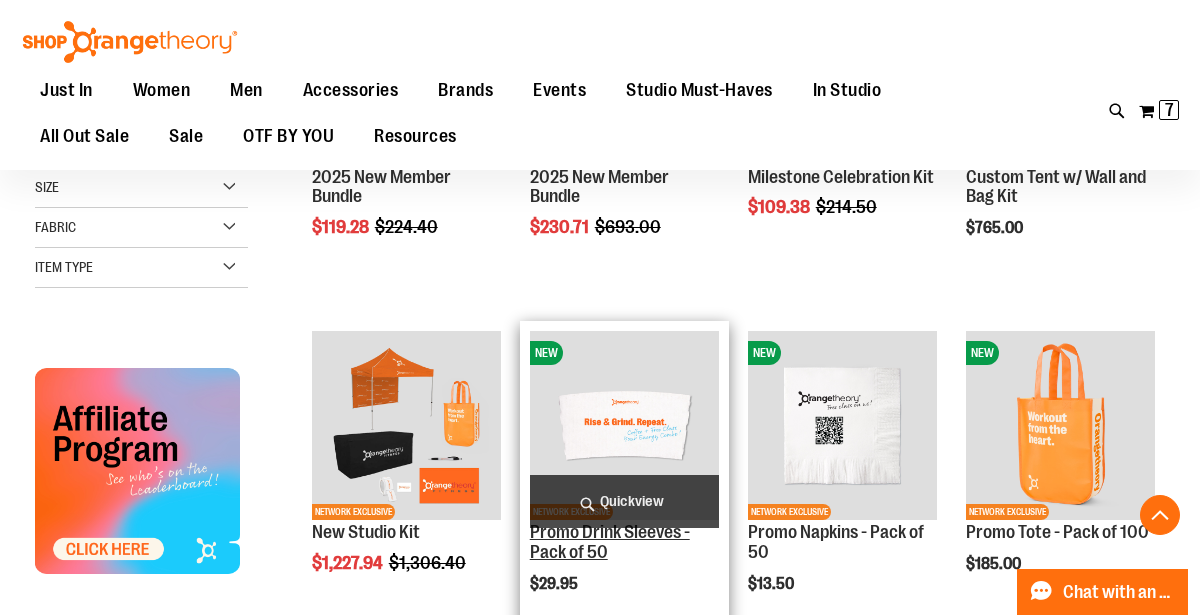 click on "Promo Drink Sleeves - Pack of 50" at bounding box center (610, 542) 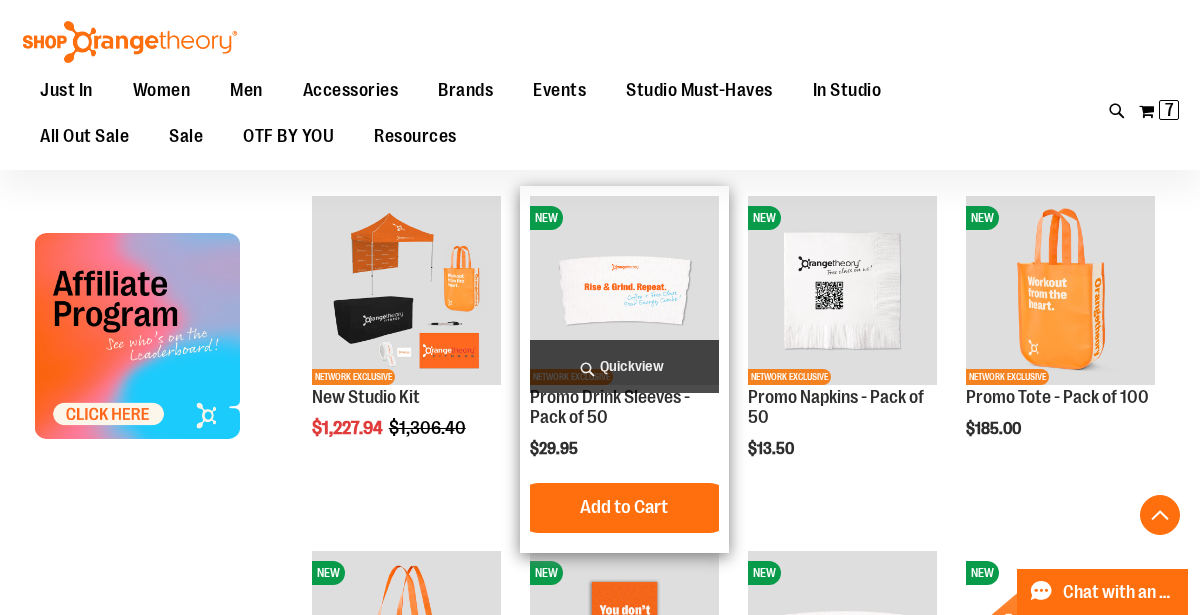 scroll, scrollTop: 601, scrollLeft: 0, axis: vertical 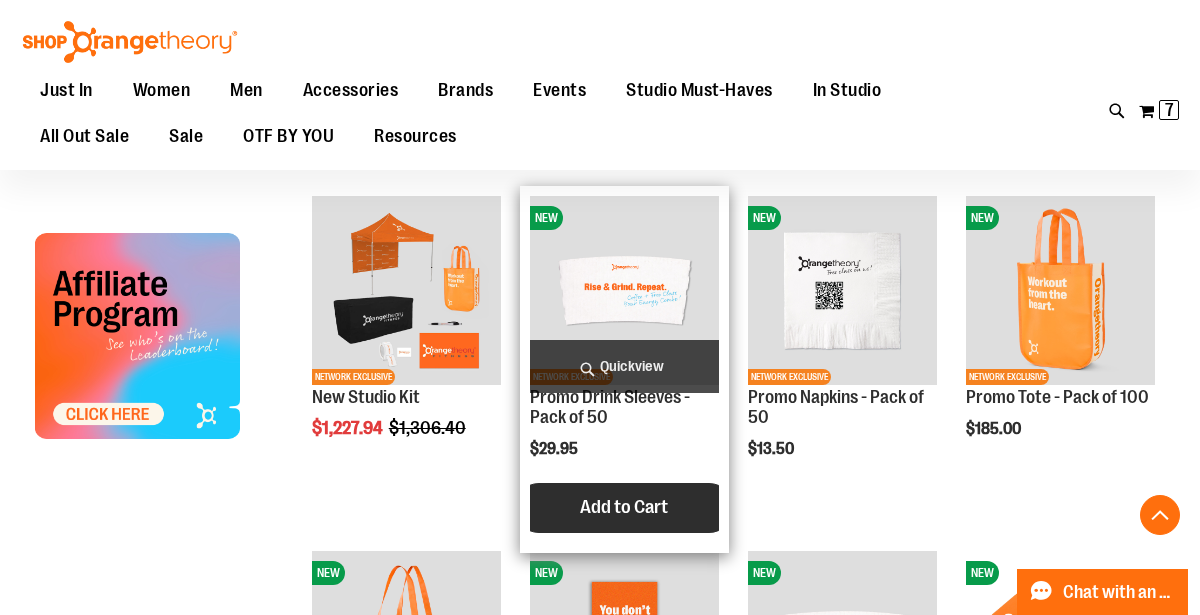 click on "Add to Cart" at bounding box center [624, 507] 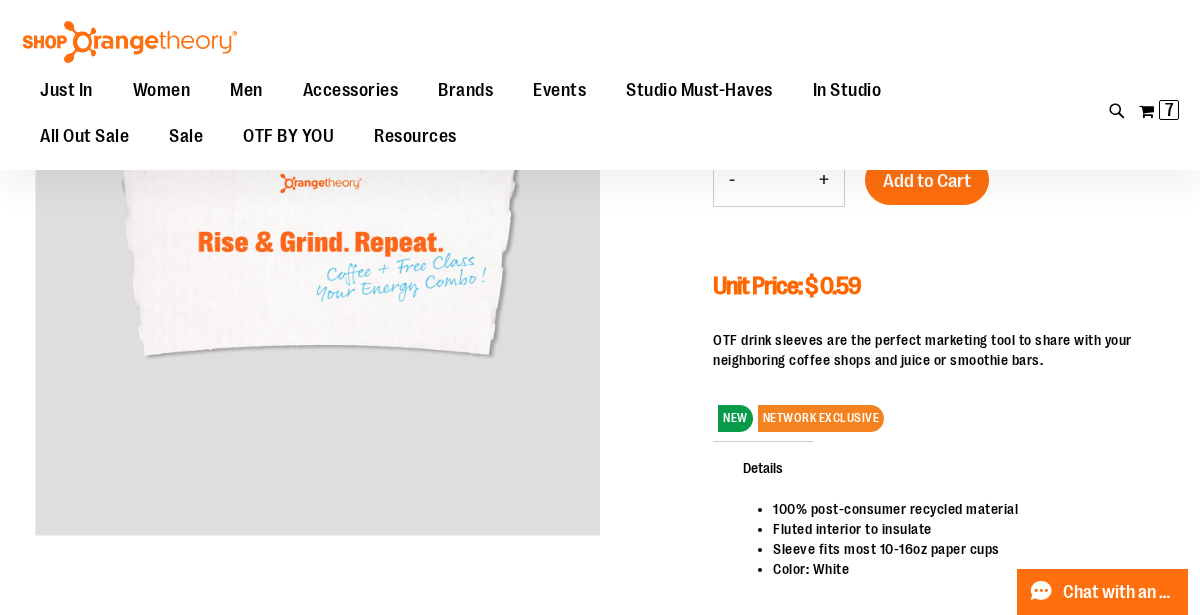 scroll, scrollTop: 0, scrollLeft: 0, axis: both 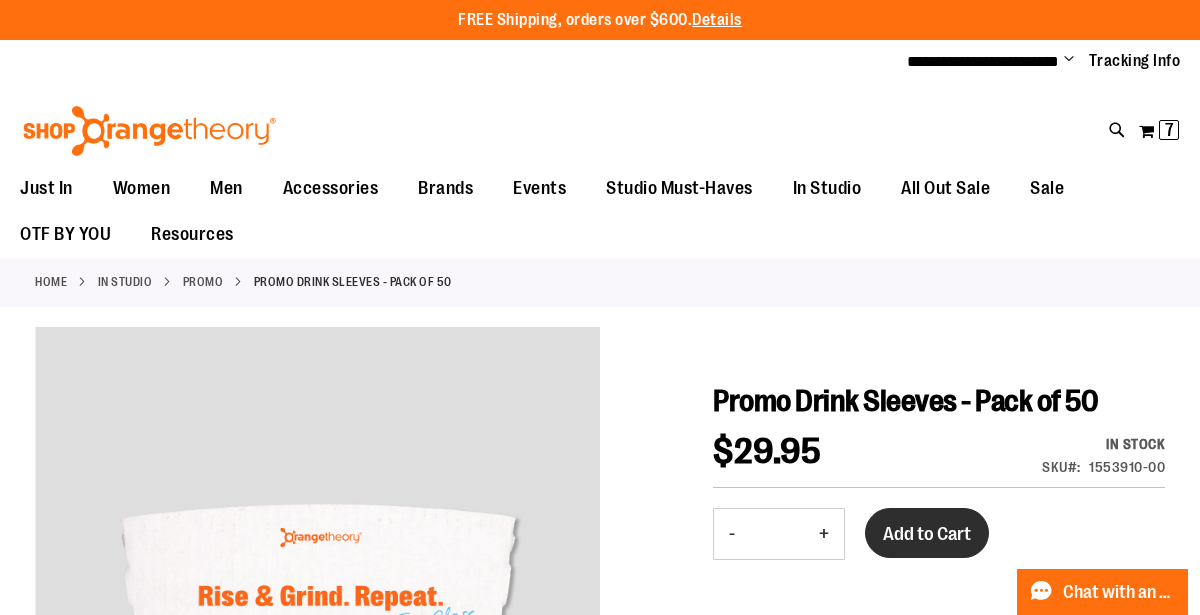 click on "Add to Cart" at bounding box center (927, 534) 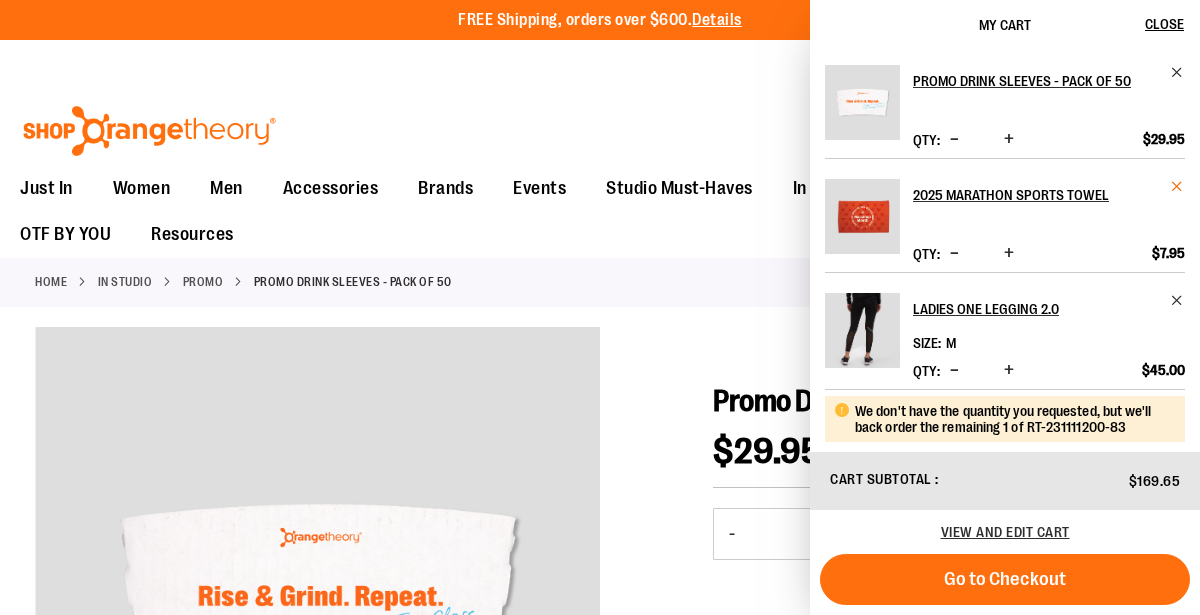 click at bounding box center (1177, 186) 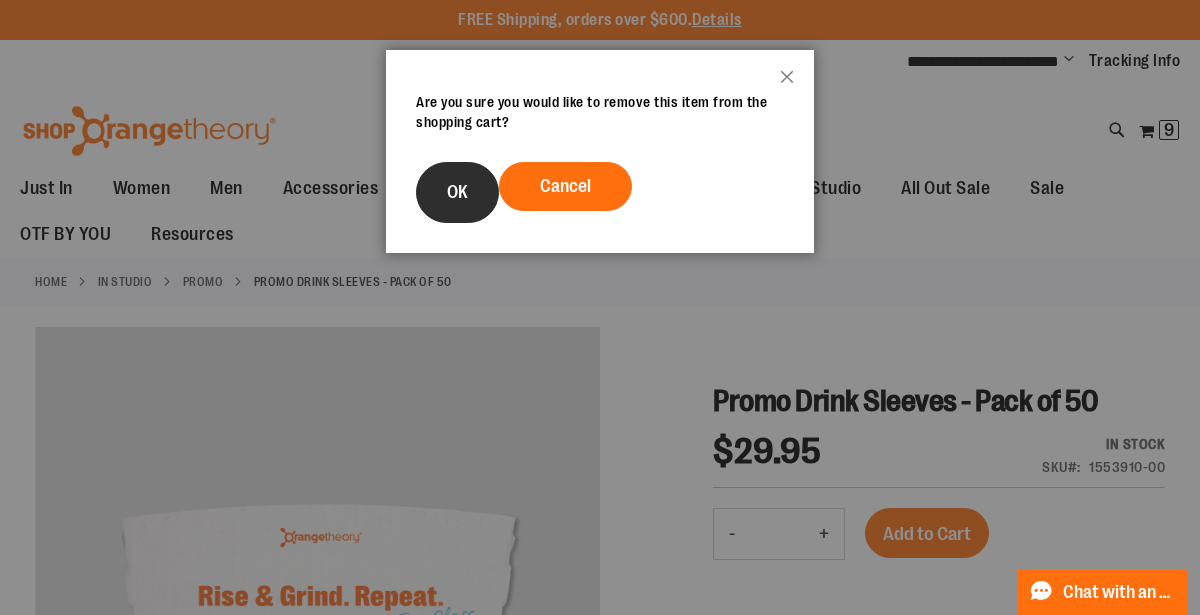 click on "OK" at bounding box center [457, 192] 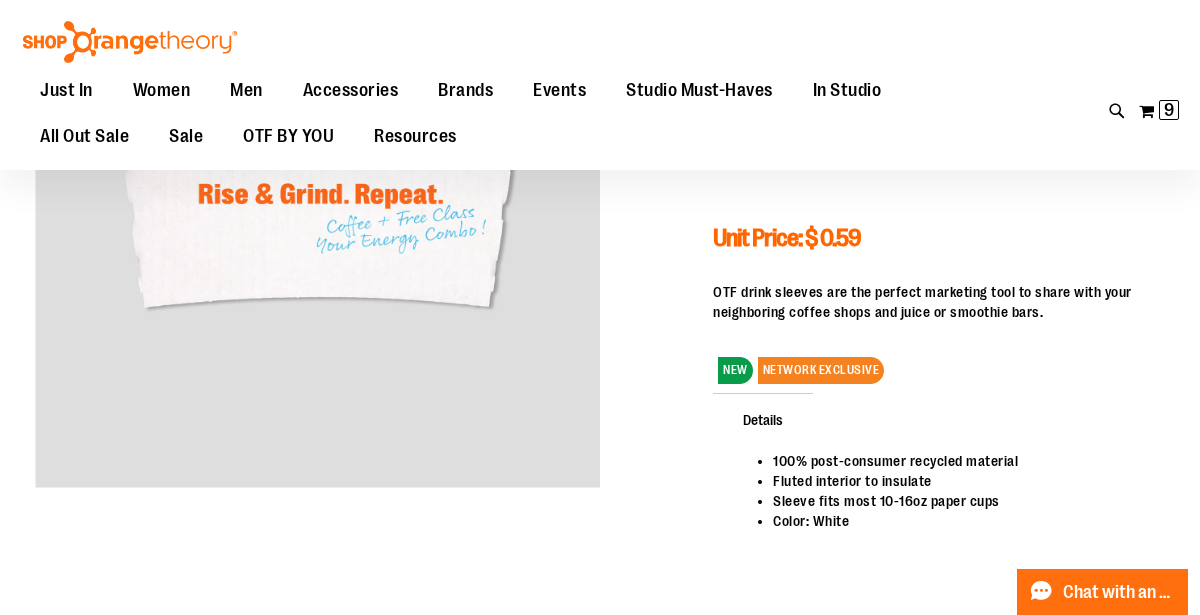 scroll, scrollTop: 38, scrollLeft: 0, axis: vertical 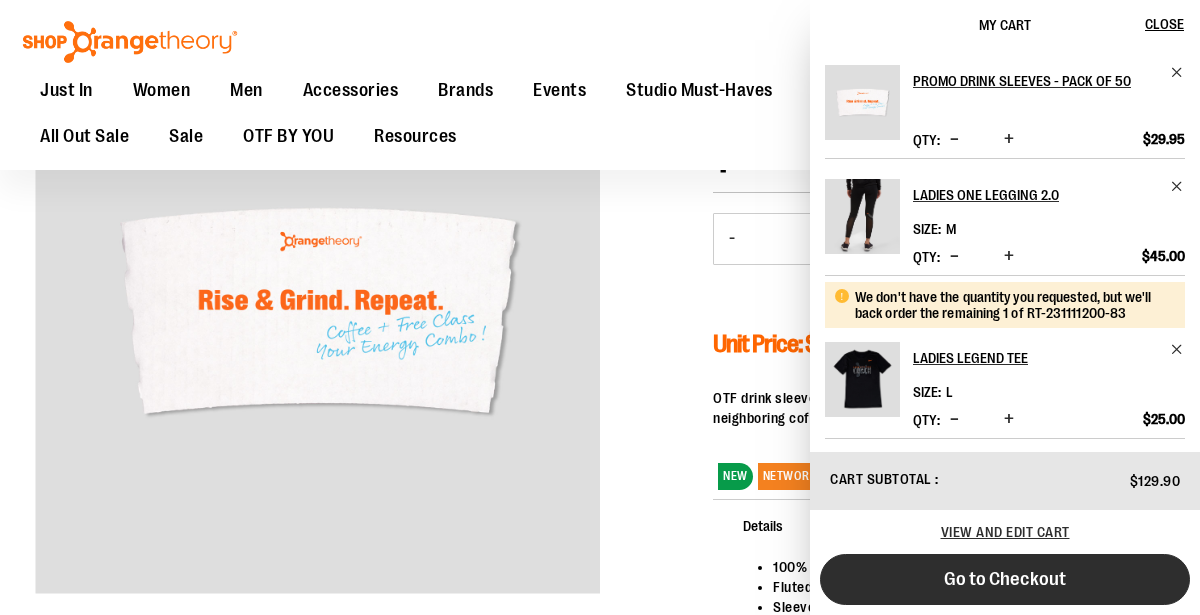 click on "Go to Checkout" at bounding box center (1005, 579) 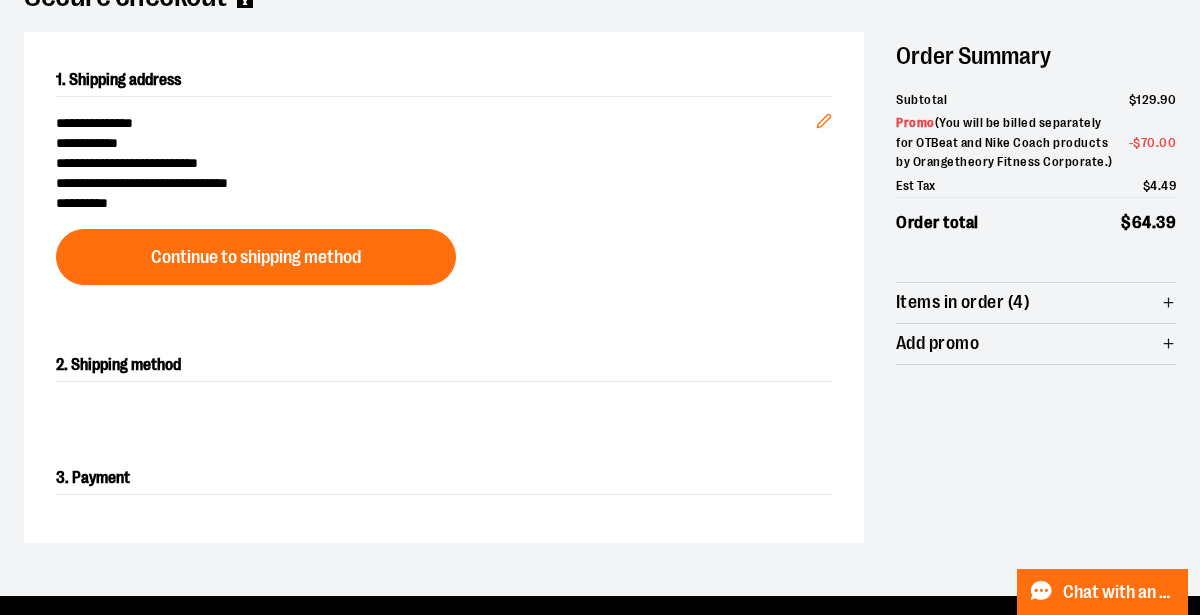 scroll, scrollTop: 0, scrollLeft: 0, axis: both 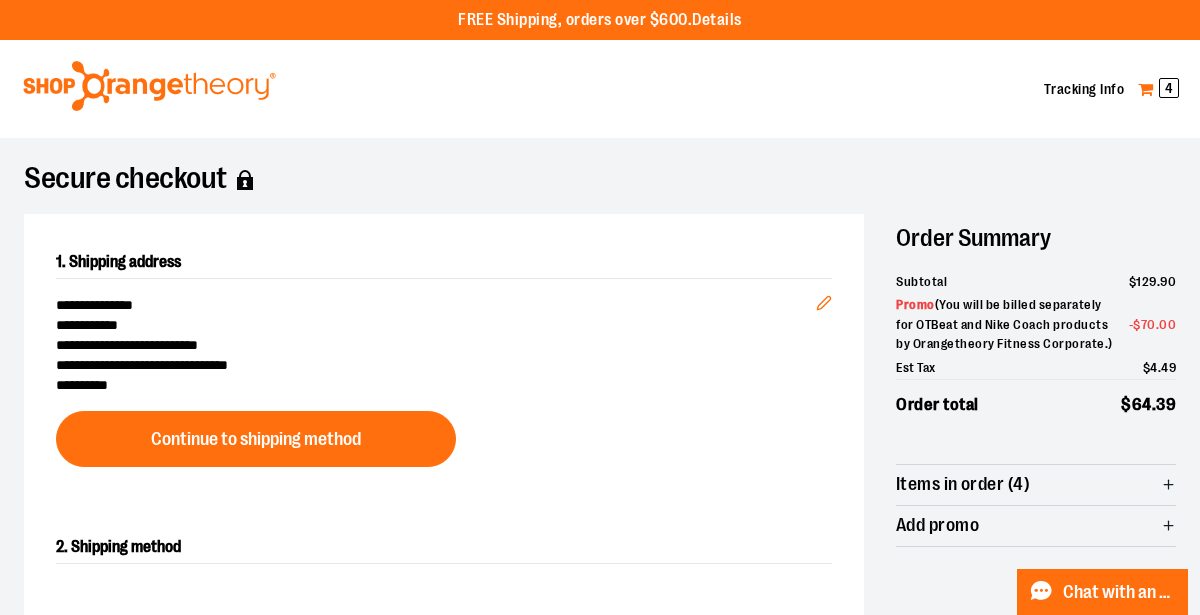 click on "My Cart
4" at bounding box center (1158, 89) 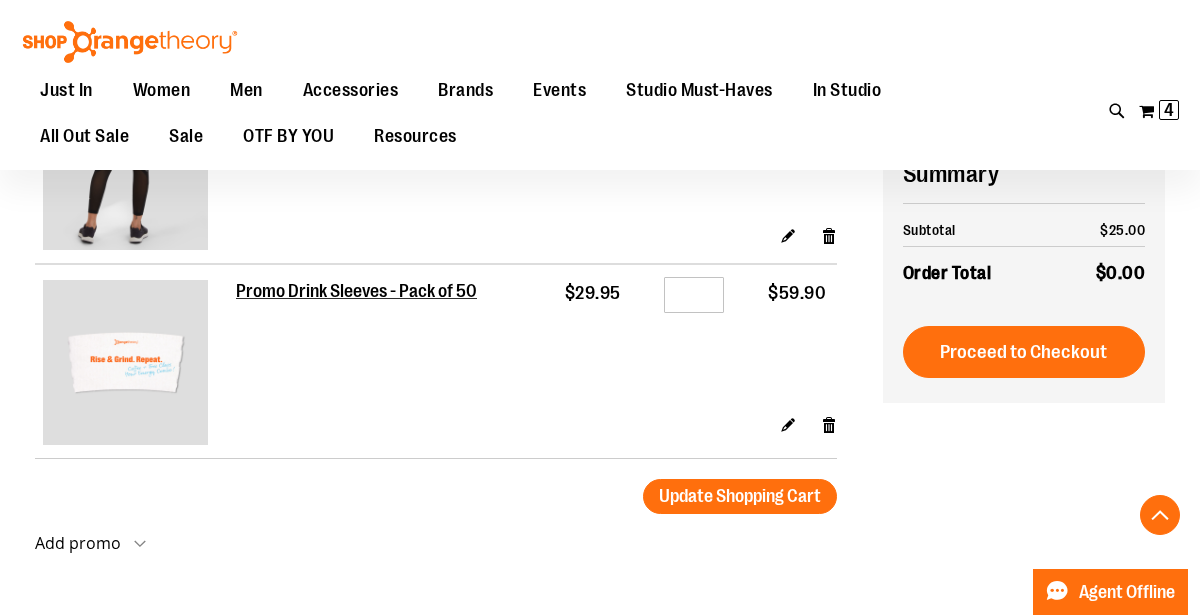 scroll, scrollTop: 541, scrollLeft: 0, axis: vertical 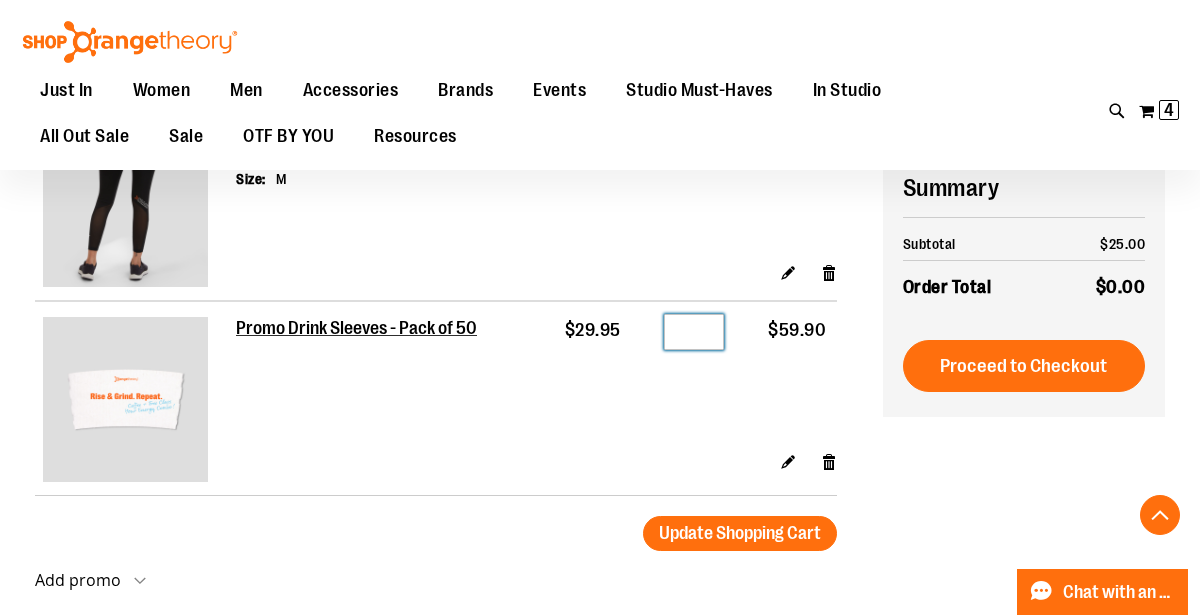 click on "*" at bounding box center (694, 332) 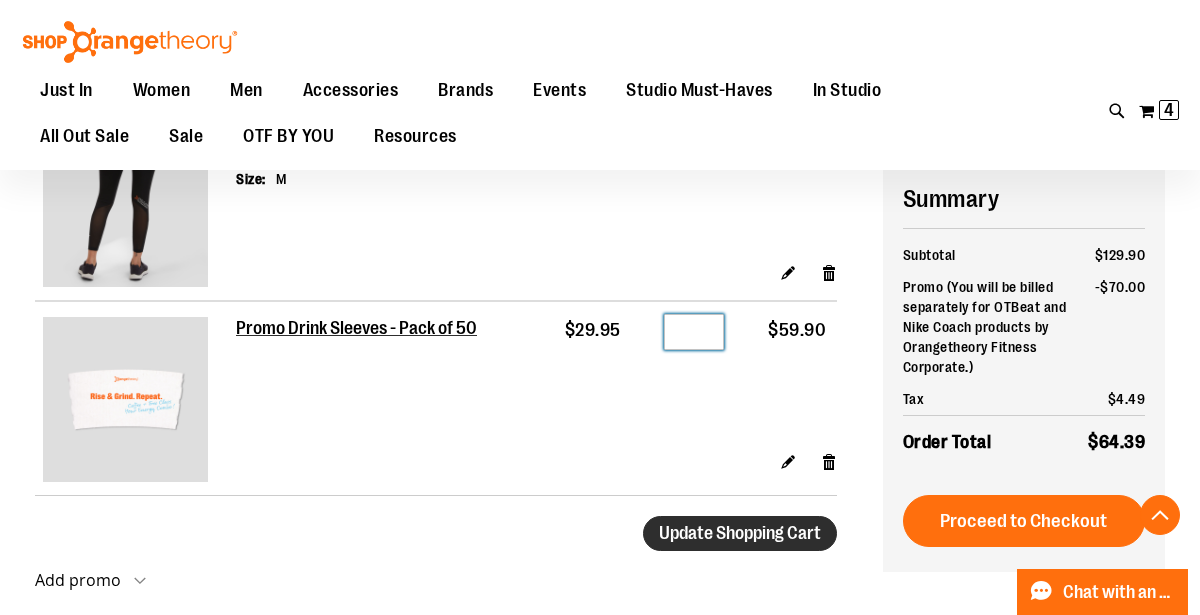 type on "*" 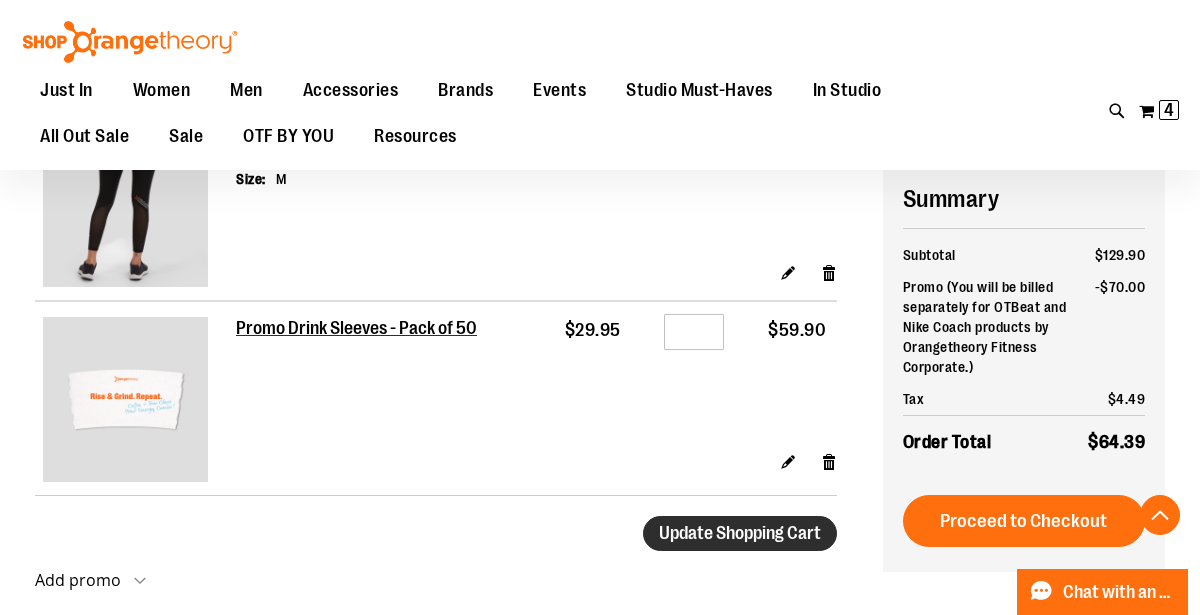click on "Update Shopping Cart" at bounding box center [740, 533] 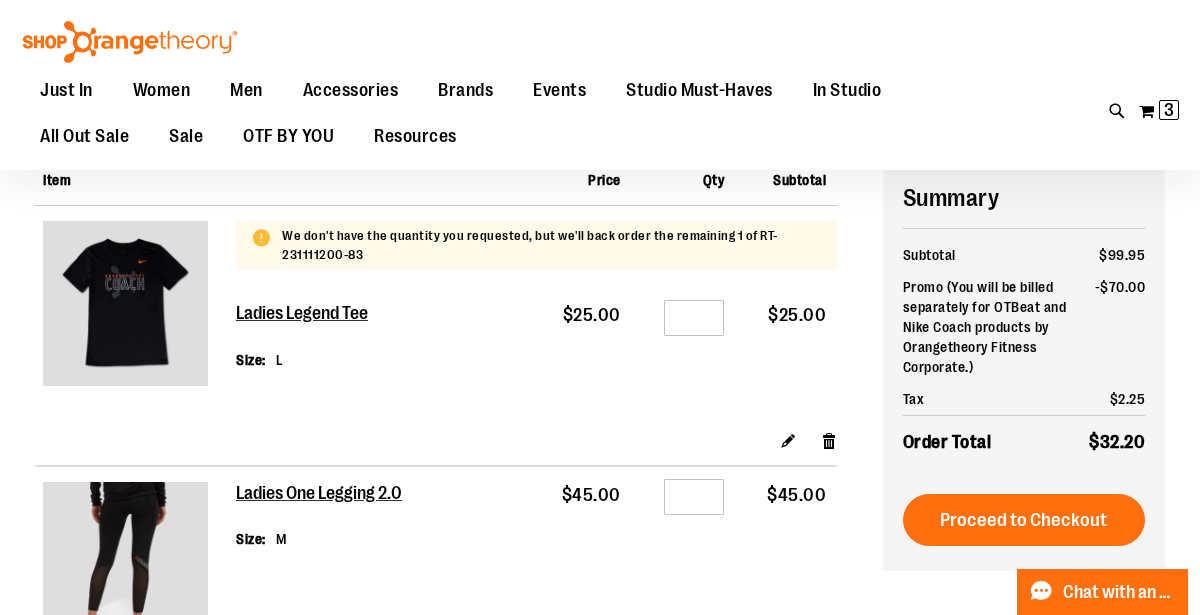 scroll, scrollTop: 180, scrollLeft: 0, axis: vertical 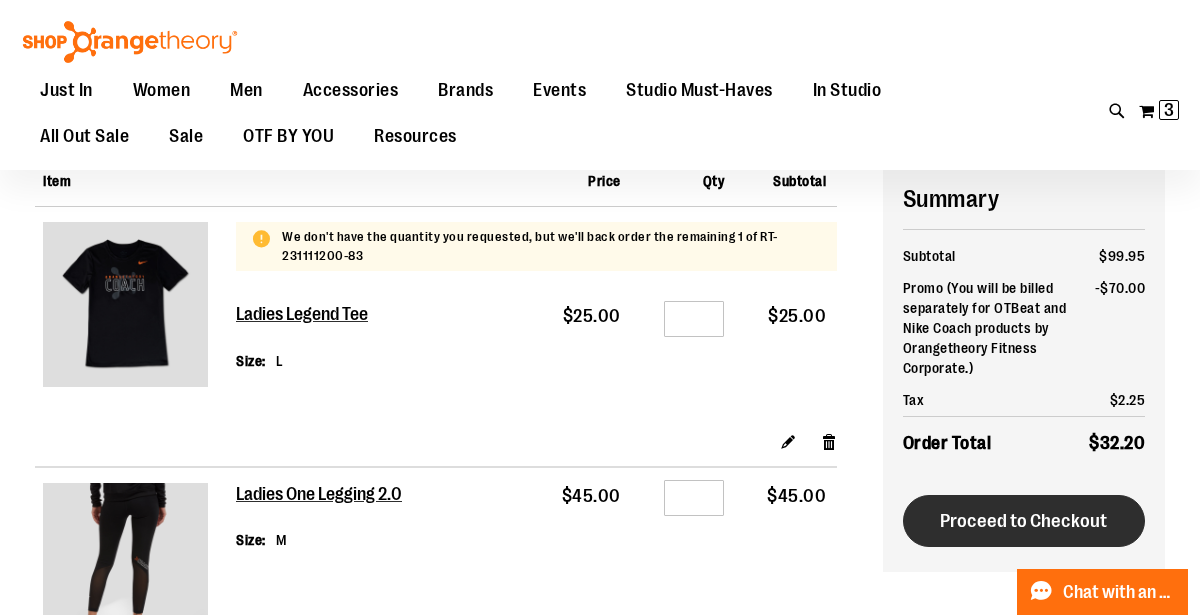 click on "Proceed to Checkout" at bounding box center [1023, 521] 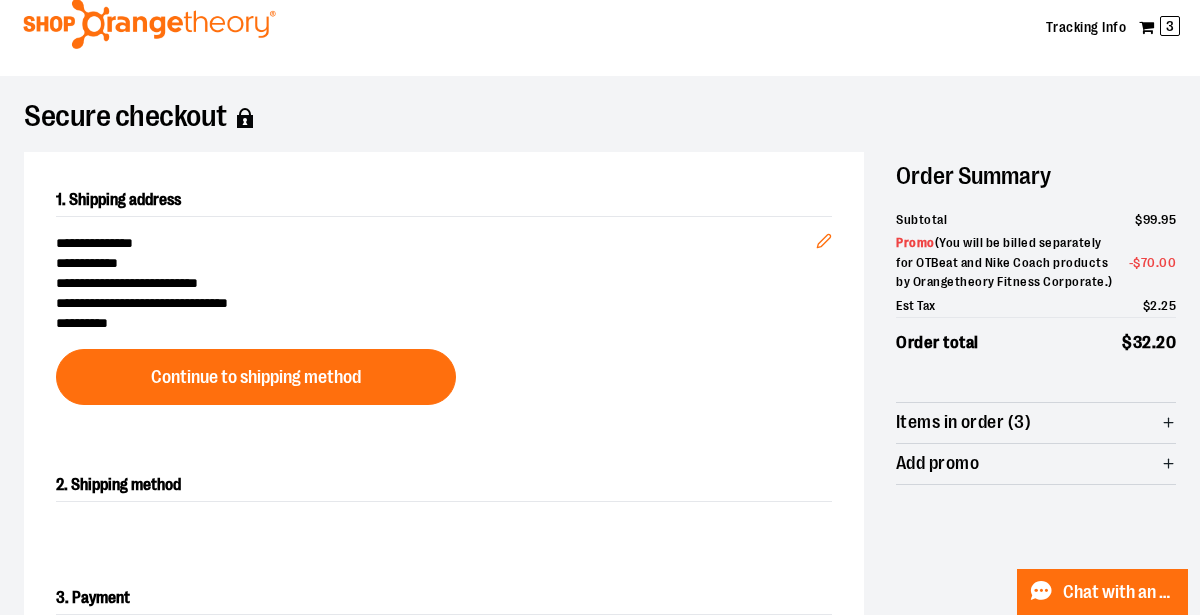 scroll, scrollTop: 65, scrollLeft: 0, axis: vertical 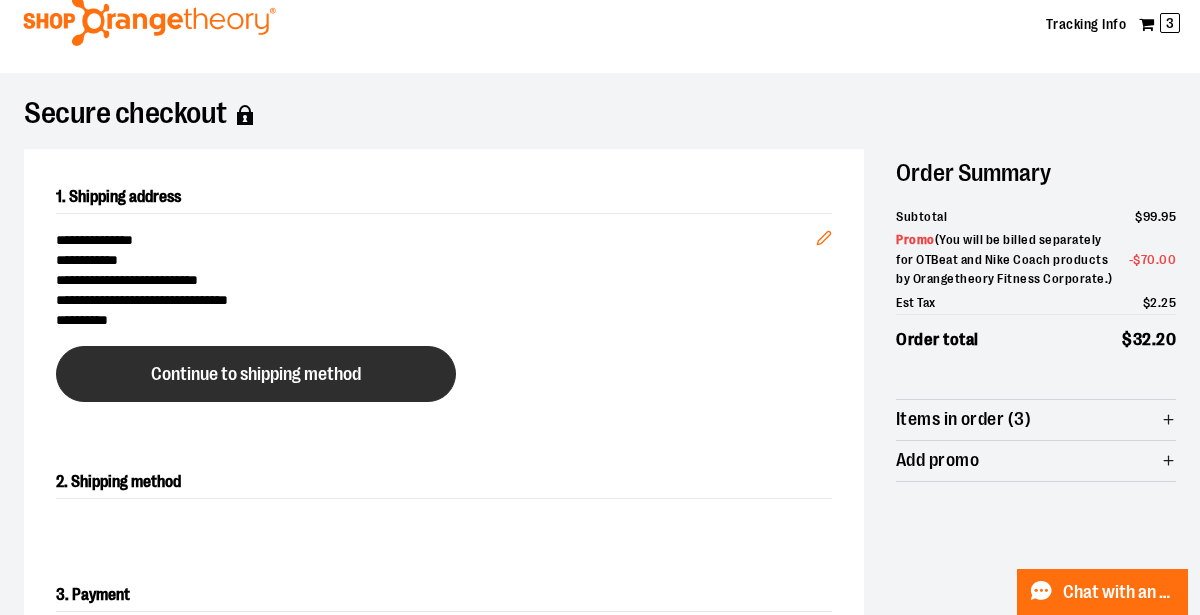click on "Continue to shipping method" at bounding box center [256, 374] 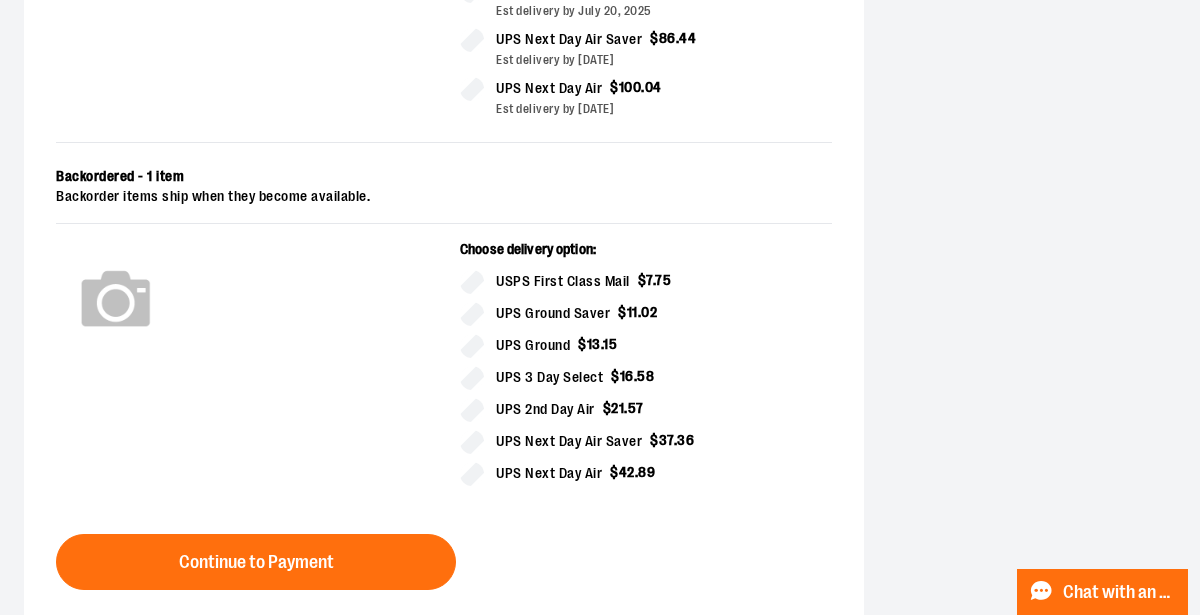 scroll, scrollTop: 903, scrollLeft: 0, axis: vertical 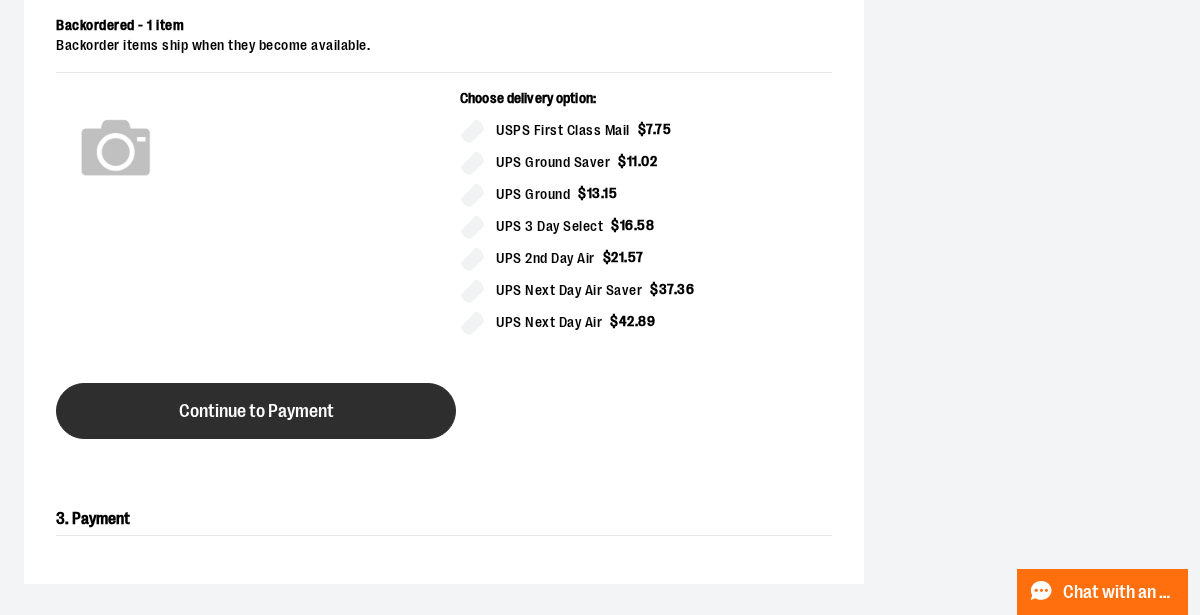 click on "Continue to Payment" at bounding box center [256, 411] 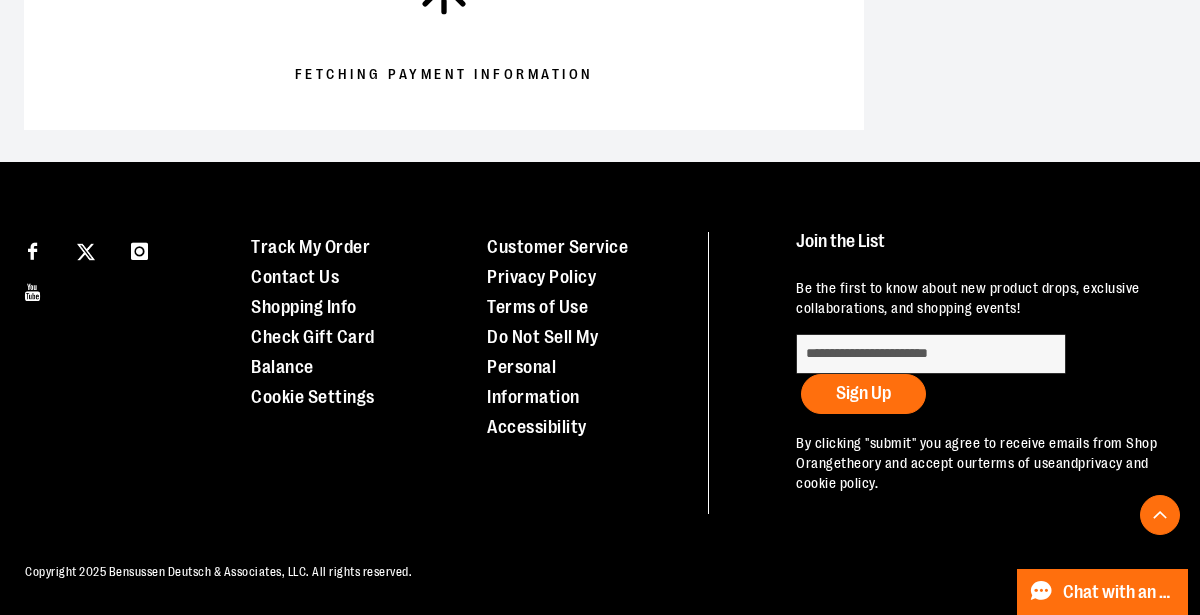 scroll, scrollTop: 855, scrollLeft: 0, axis: vertical 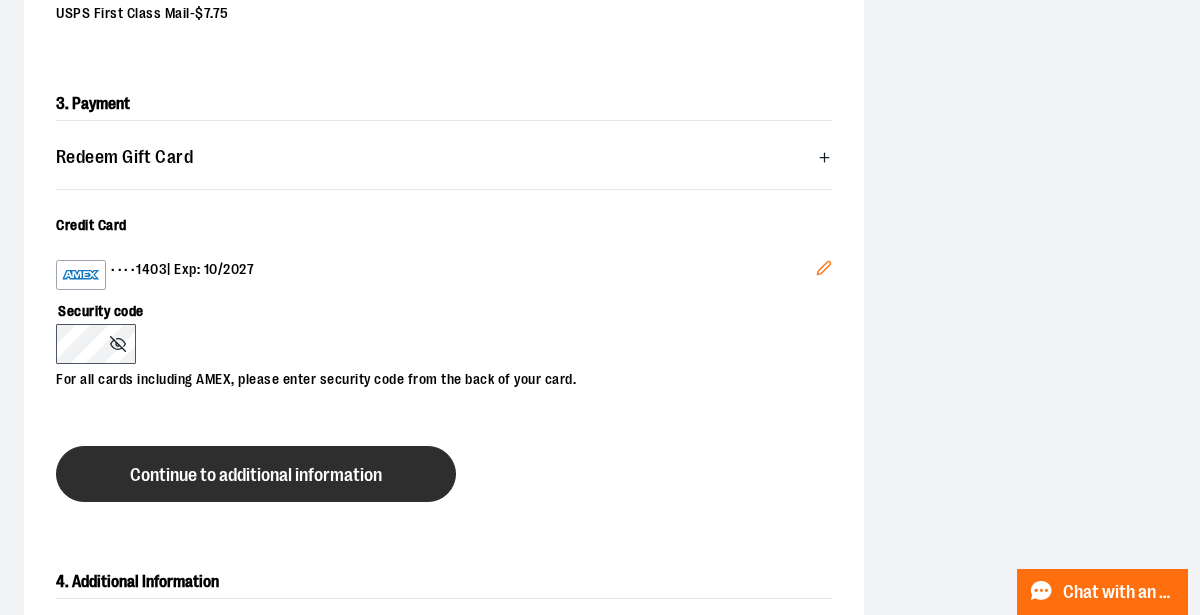 click on "Continue to additional information" at bounding box center (256, 474) 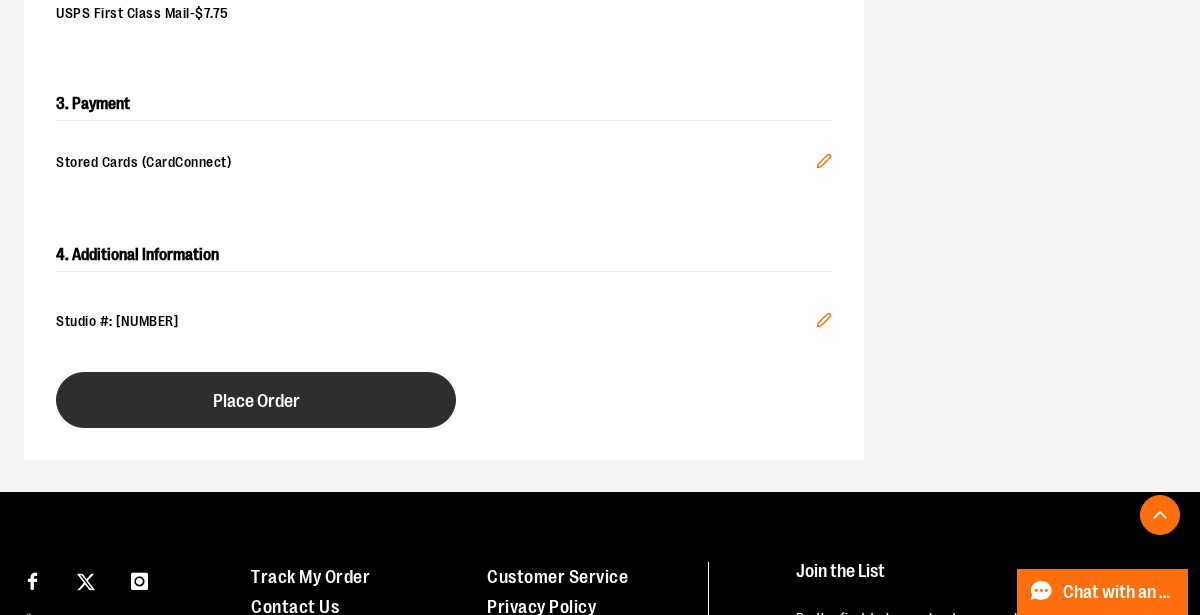 click on "Place Order" at bounding box center [256, 400] 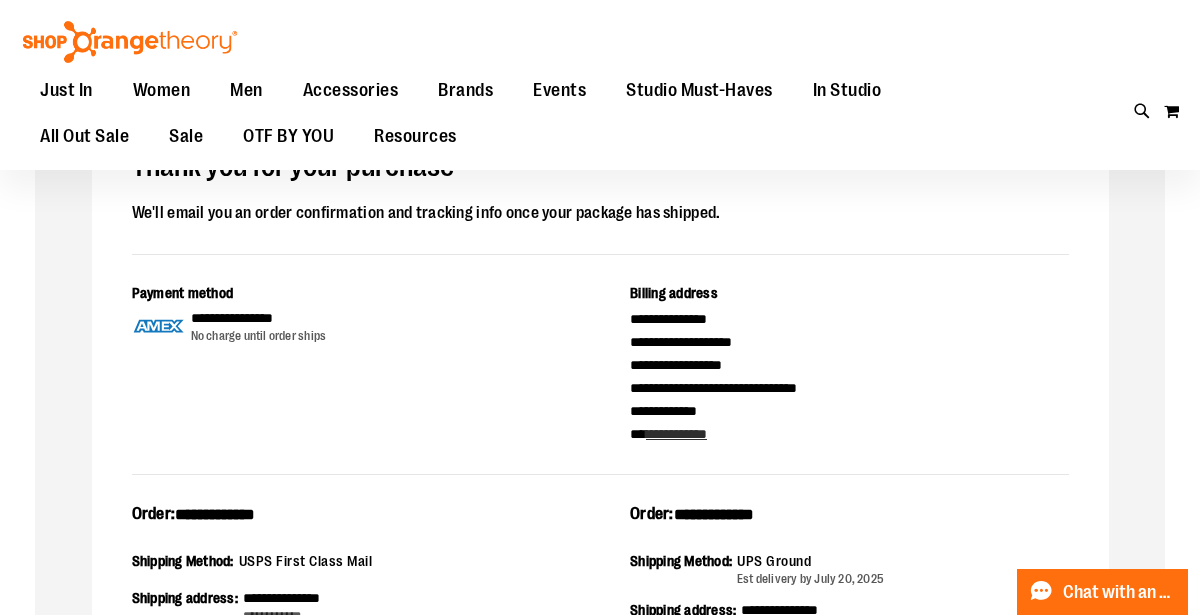 scroll, scrollTop: 198, scrollLeft: 0, axis: vertical 